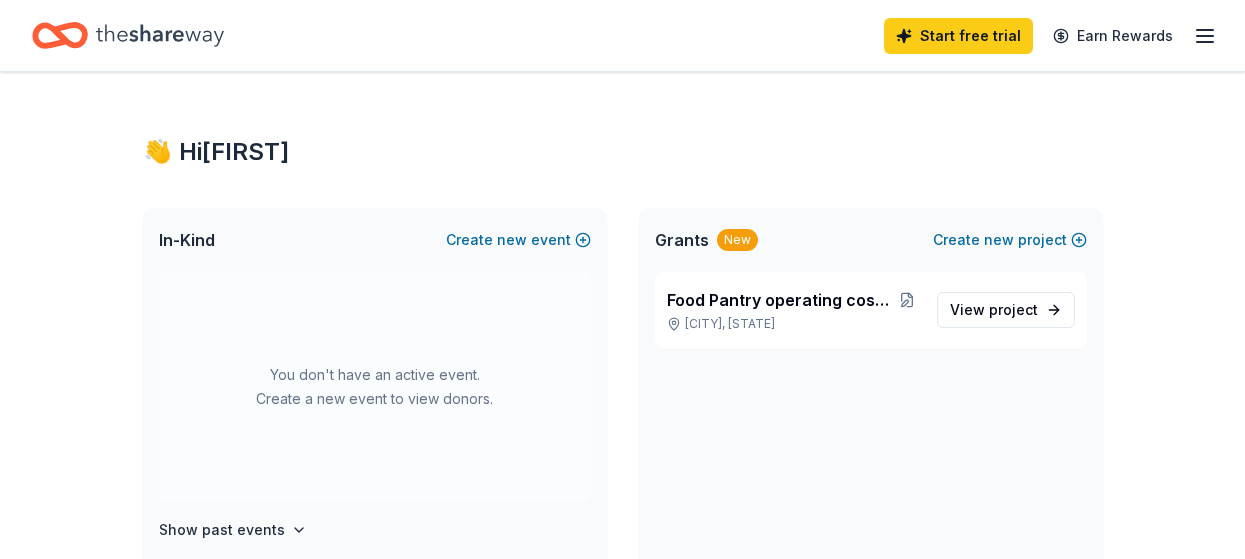 scroll, scrollTop: 0, scrollLeft: 0, axis: both 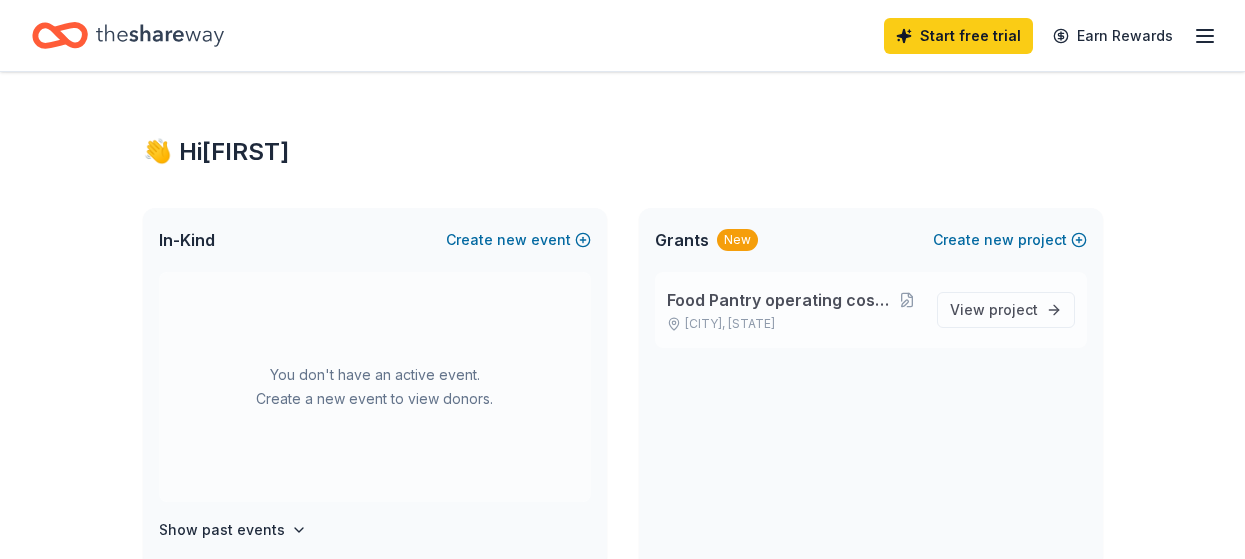 click on "Food Pantry operating costs and food drive" at bounding box center [780, 300] 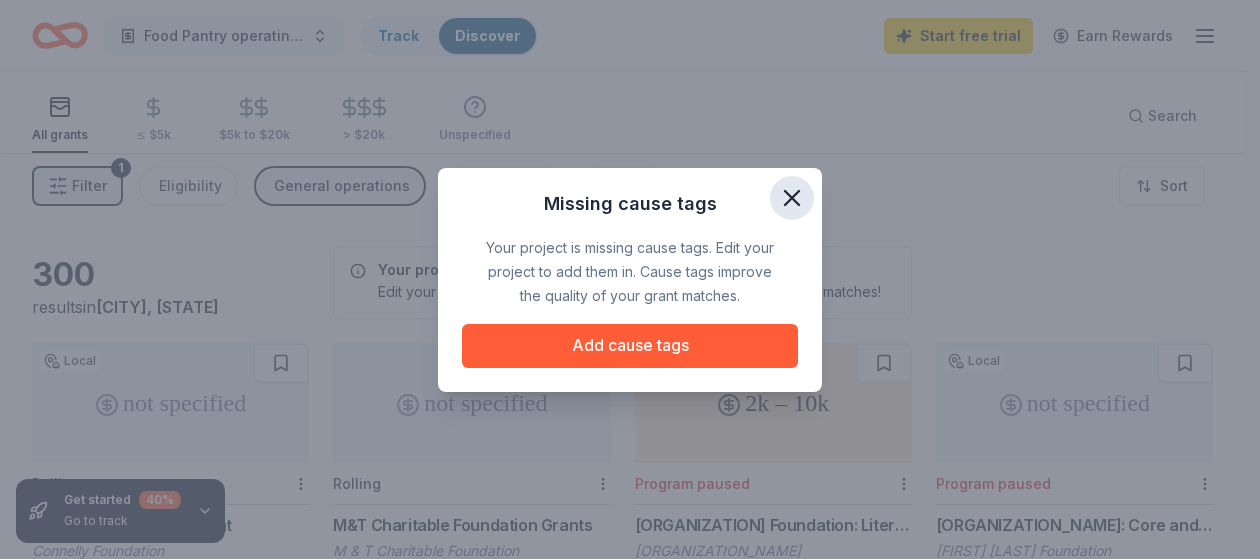 click 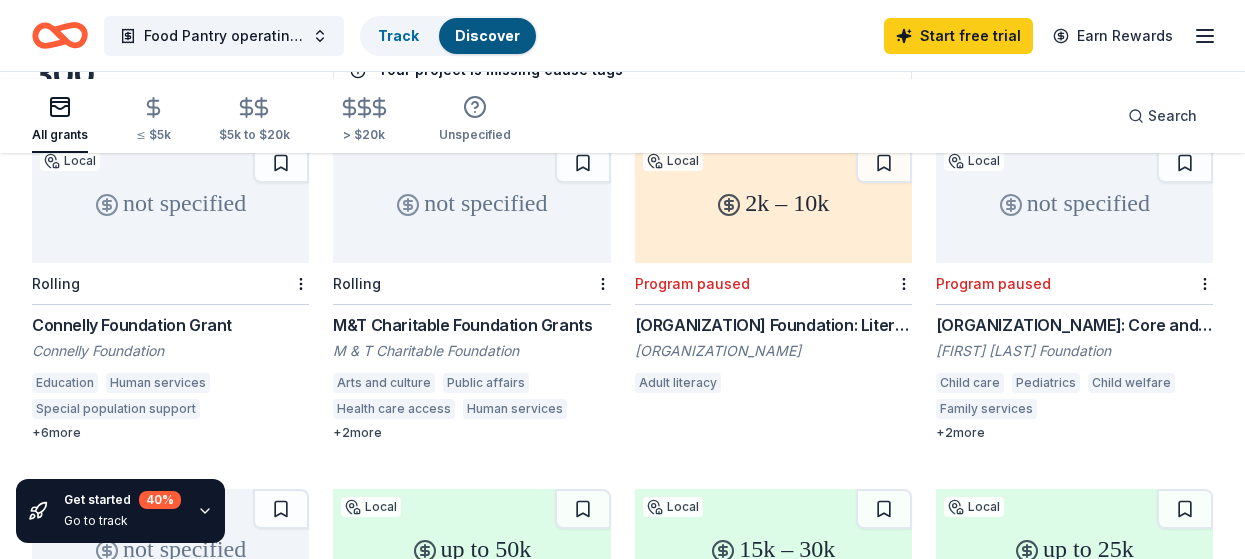 scroll, scrollTop: 0, scrollLeft: 0, axis: both 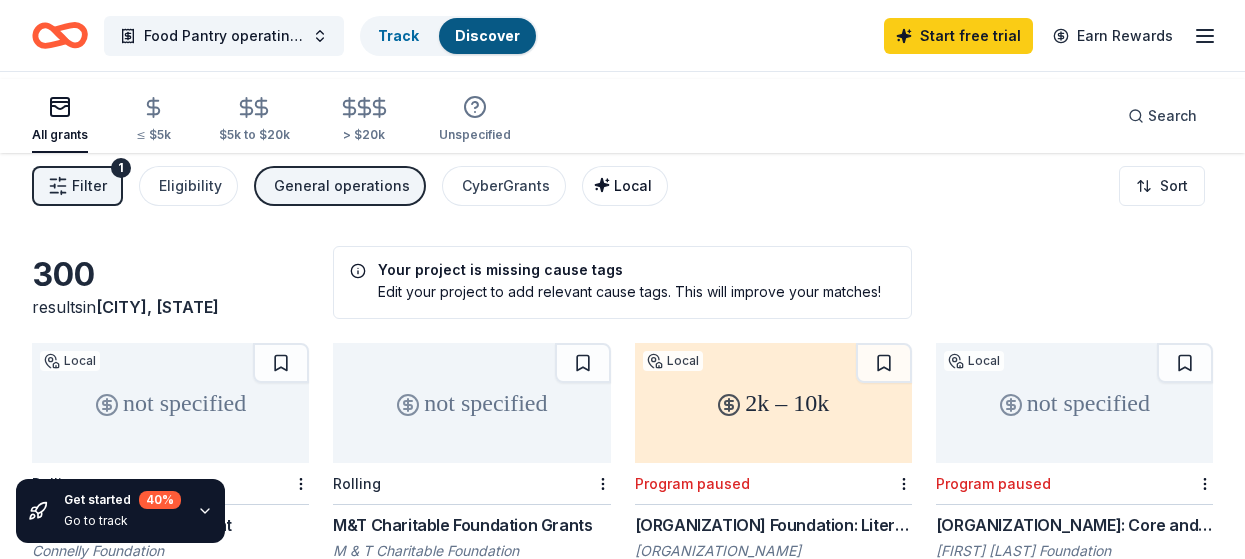 click on "Local" at bounding box center [633, 185] 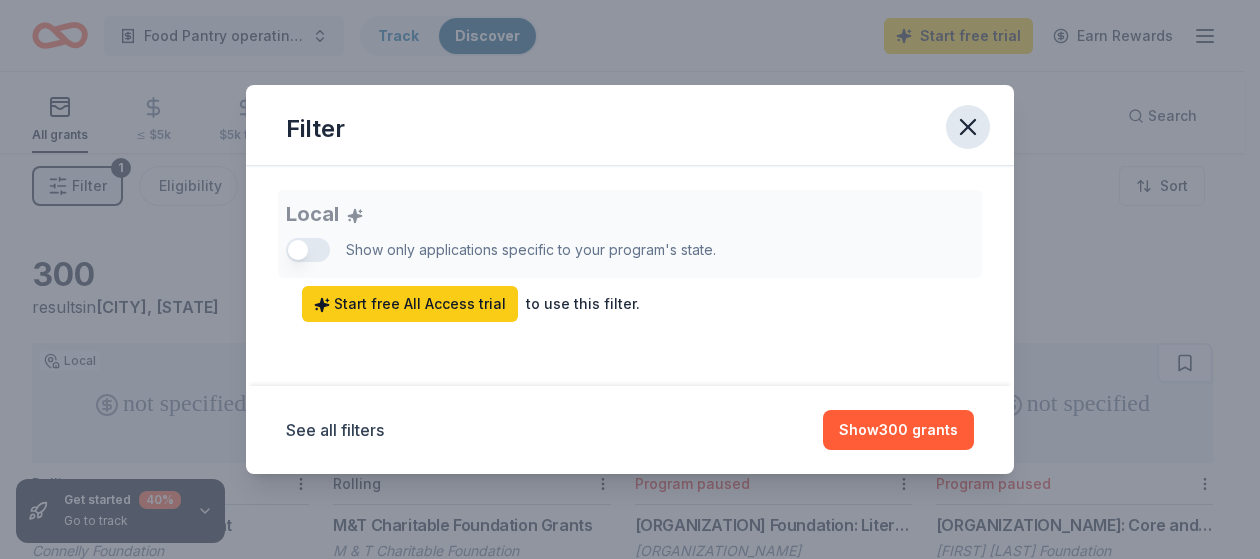 click 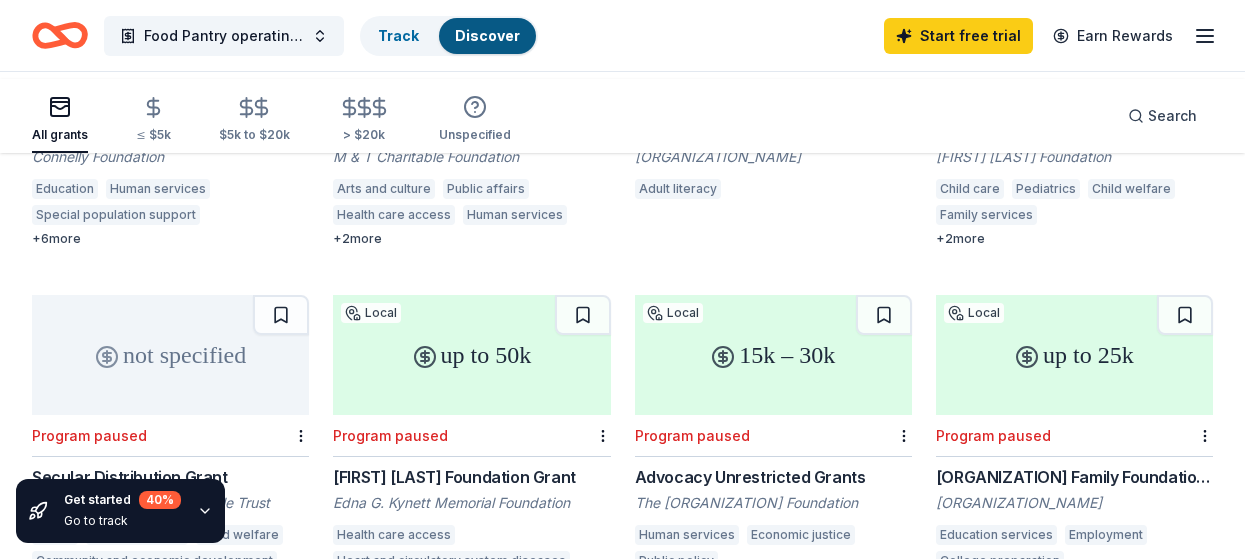 scroll, scrollTop: 0, scrollLeft: 0, axis: both 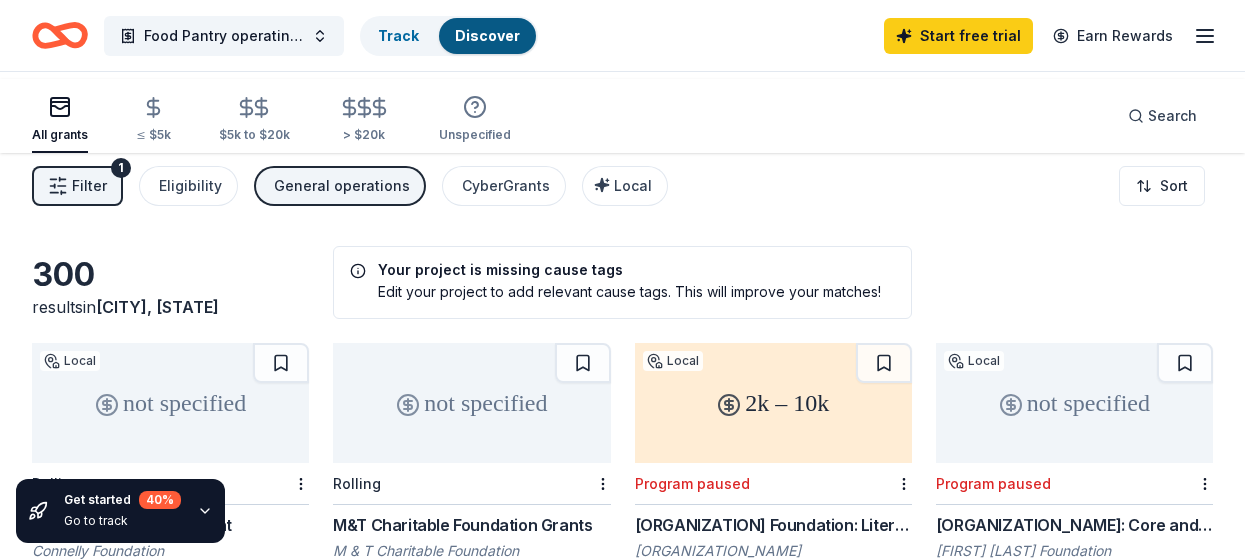 click 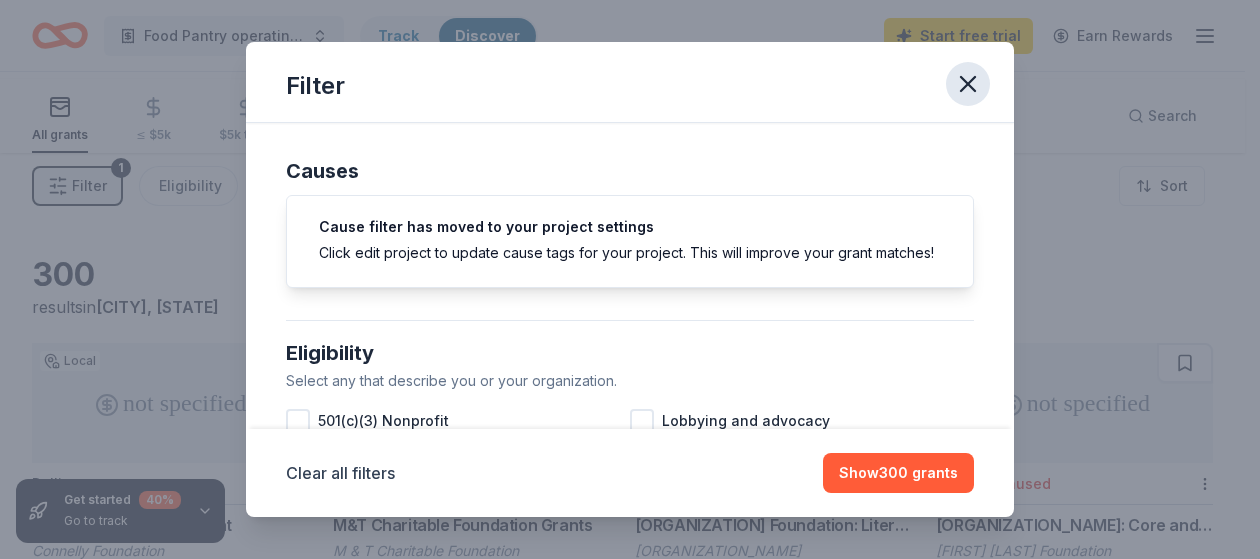 click 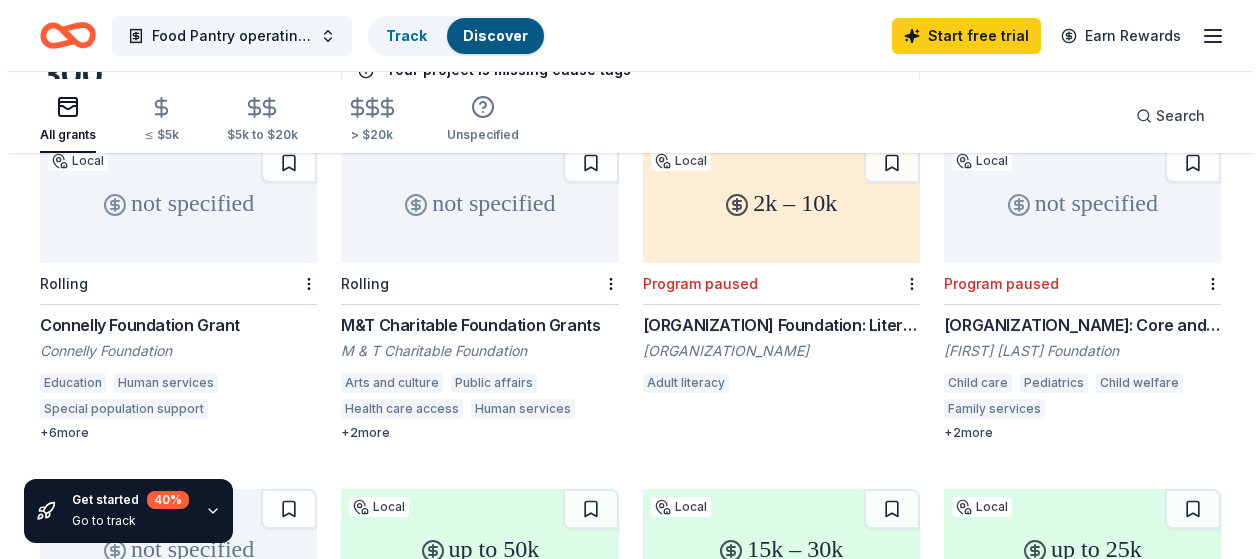 scroll, scrollTop: 0, scrollLeft: 0, axis: both 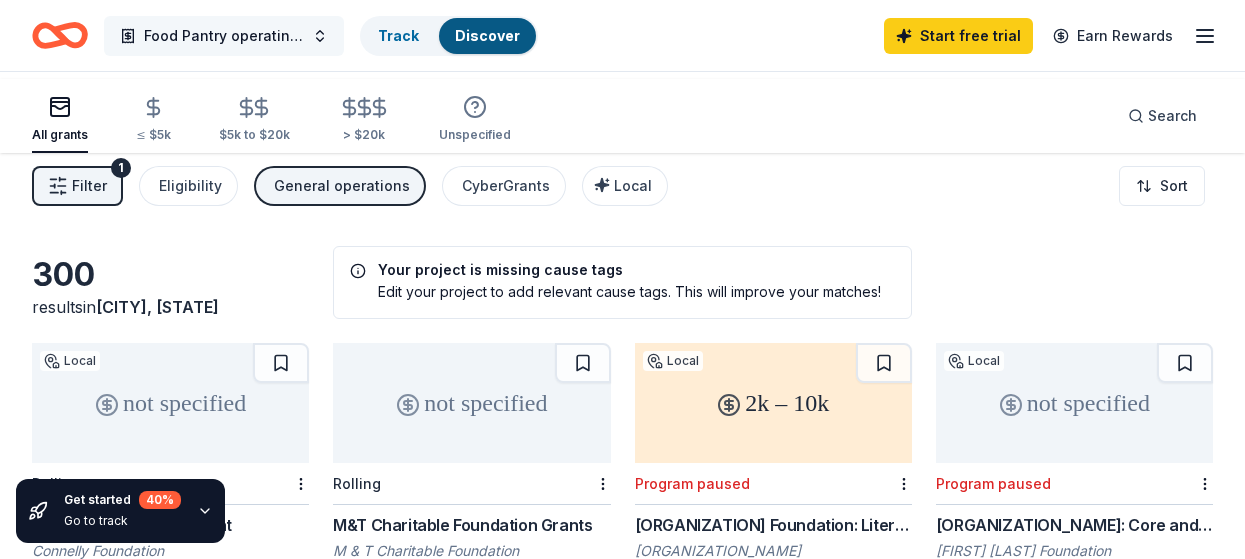 click on "Food Pantry operating costs and food drive" at bounding box center (224, 36) 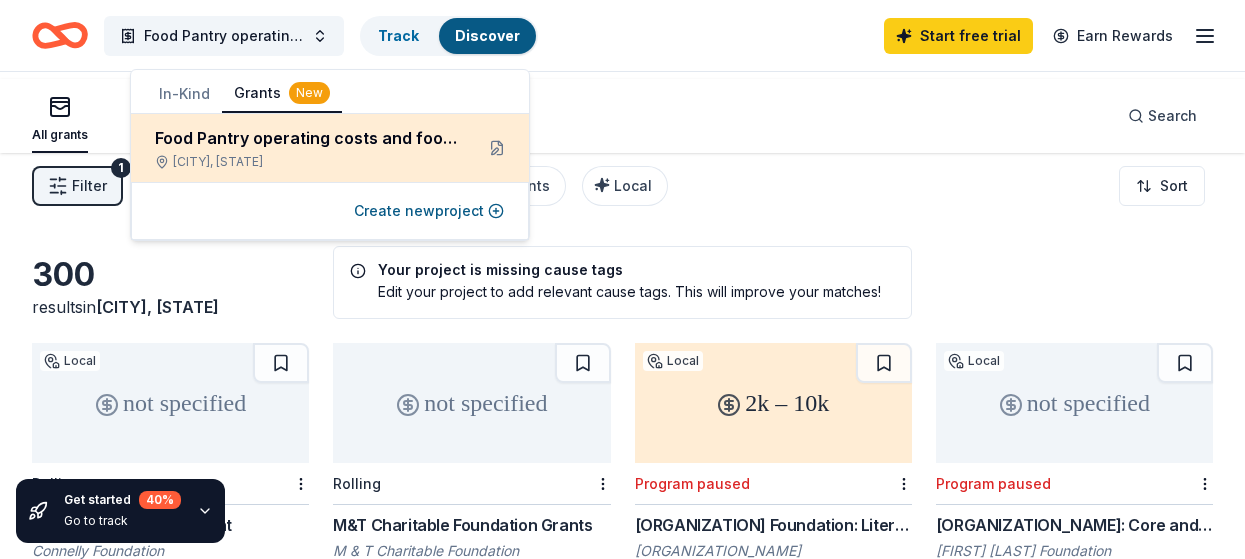 click on "Food Pantry operating costs and food drive" at bounding box center (306, 138) 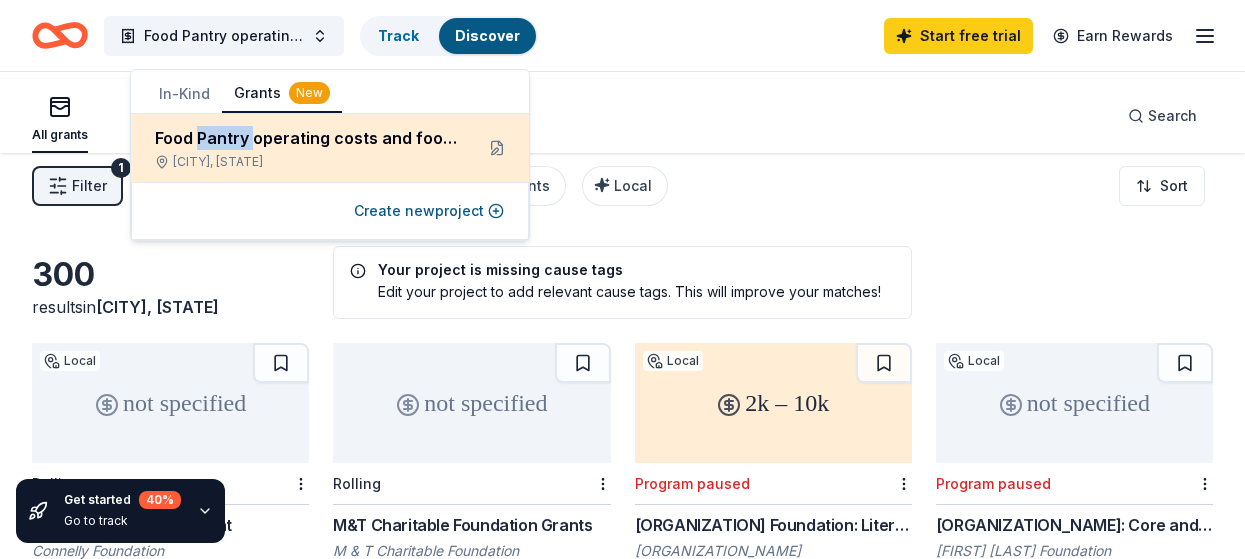 click on "Food Pantry operating costs and food drive" at bounding box center [306, 138] 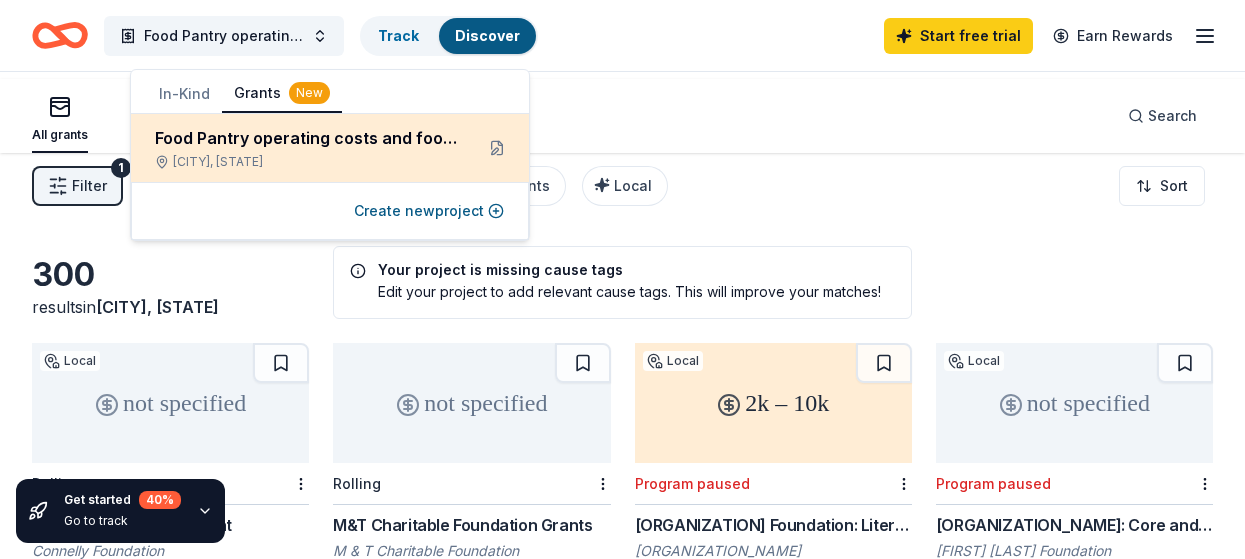drag, startPoint x: 261, startPoint y: 157, endPoint x: 383, endPoint y: 182, distance: 124.53513 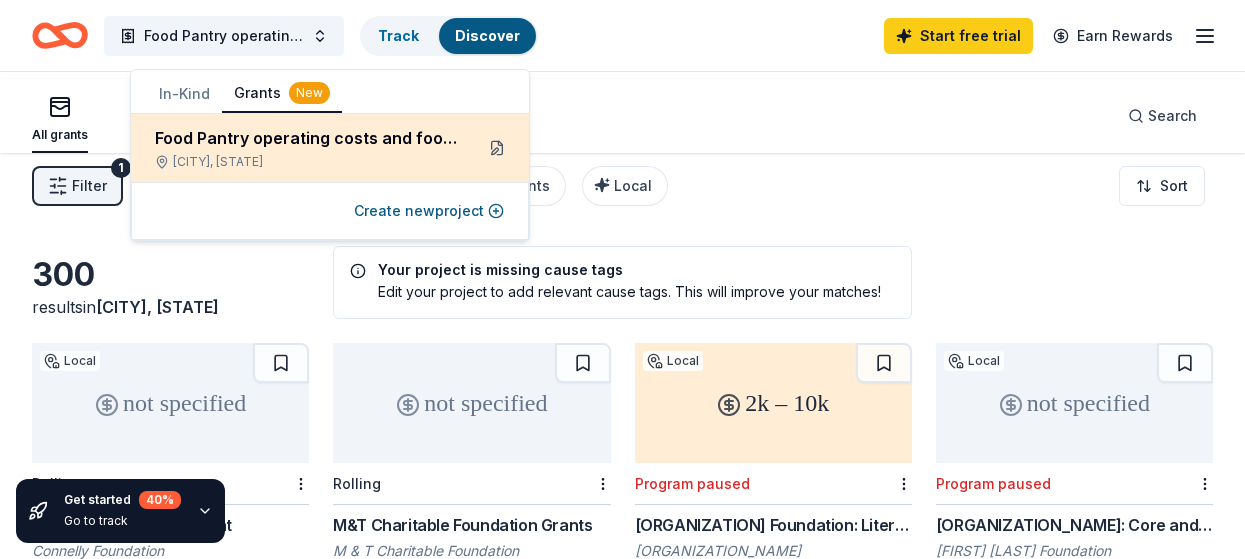 click at bounding box center (497, 148) 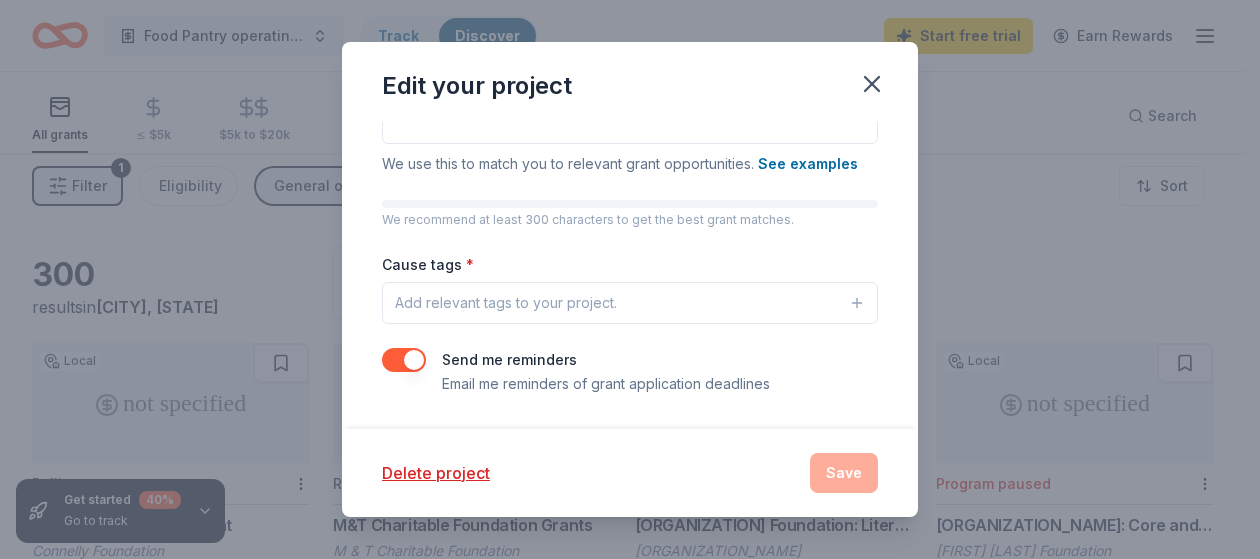 scroll, scrollTop: 500, scrollLeft: 0, axis: vertical 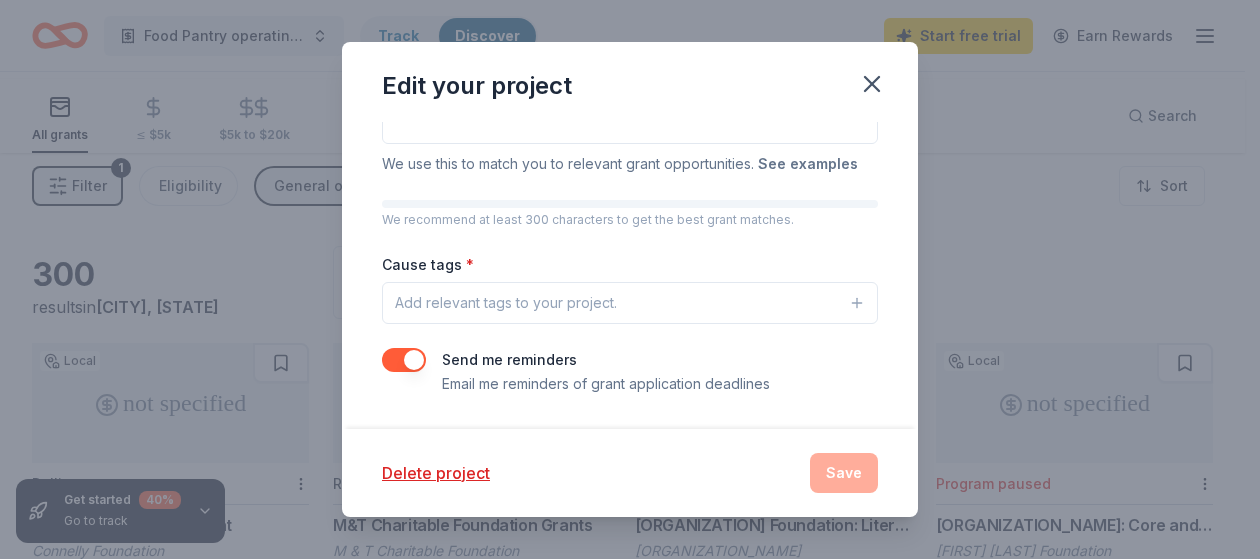 click on "See examples" at bounding box center [808, 164] 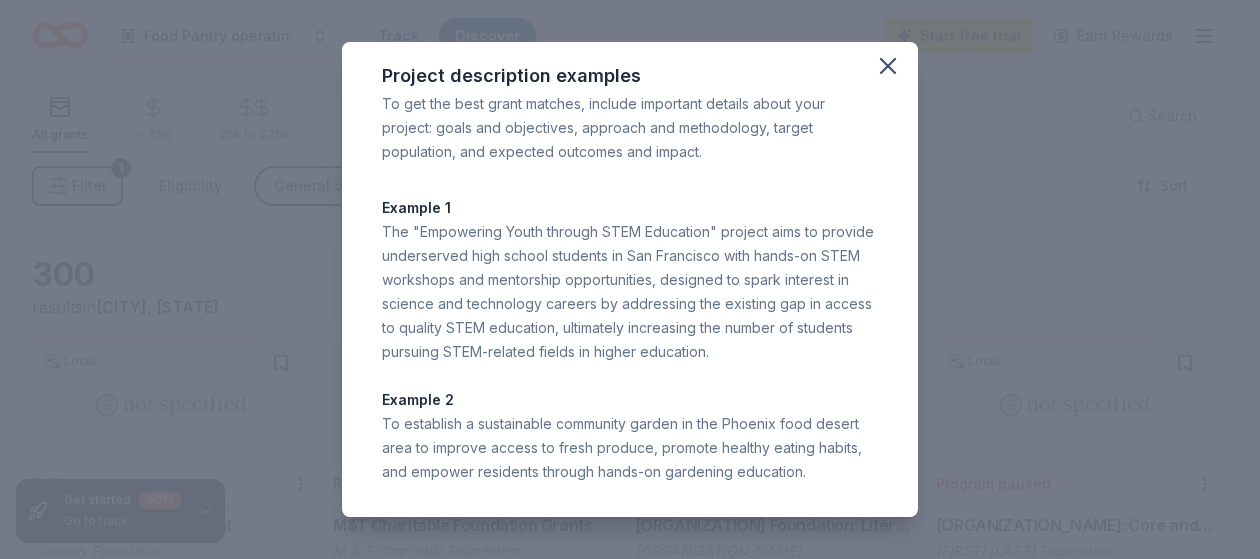 scroll, scrollTop: 0, scrollLeft: 0, axis: both 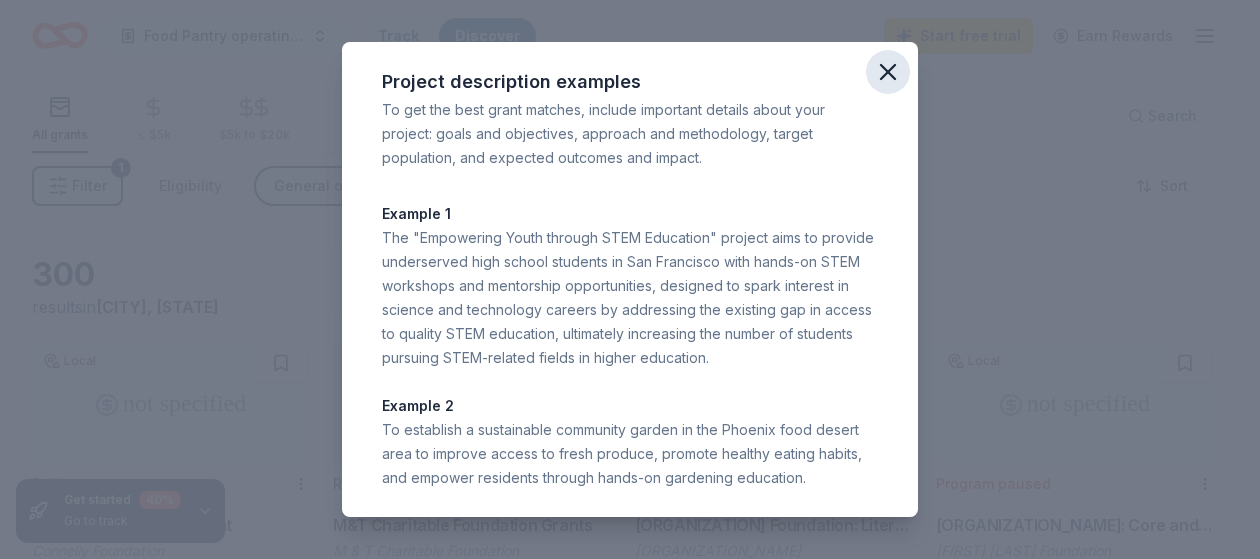 click 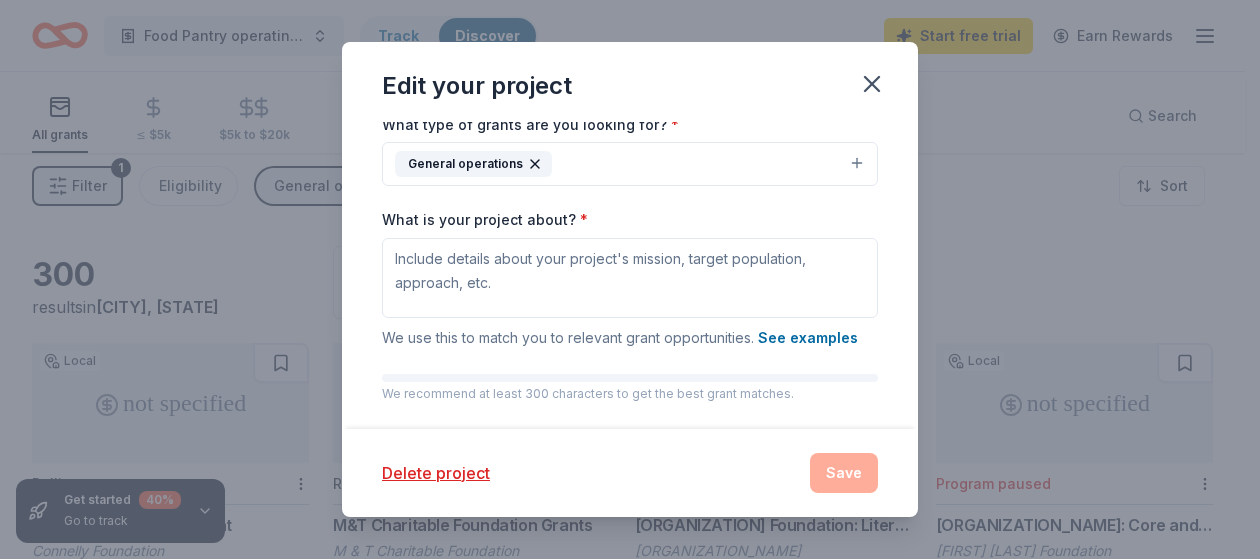 scroll, scrollTop: 300, scrollLeft: 0, axis: vertical 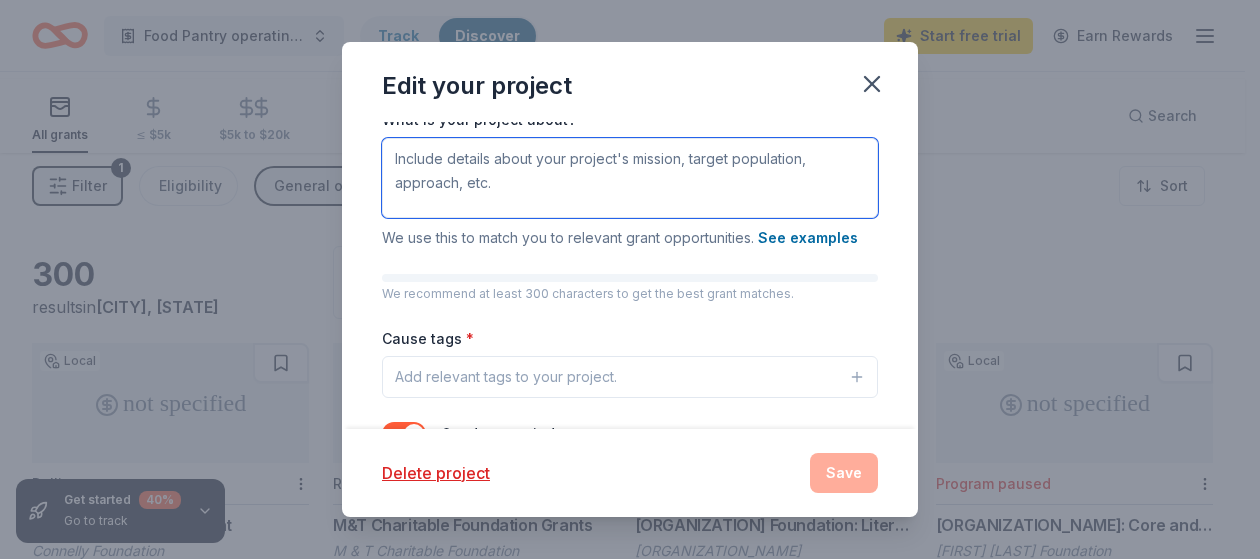 click on "What is your project about? *" at bounding box center [630, 178] 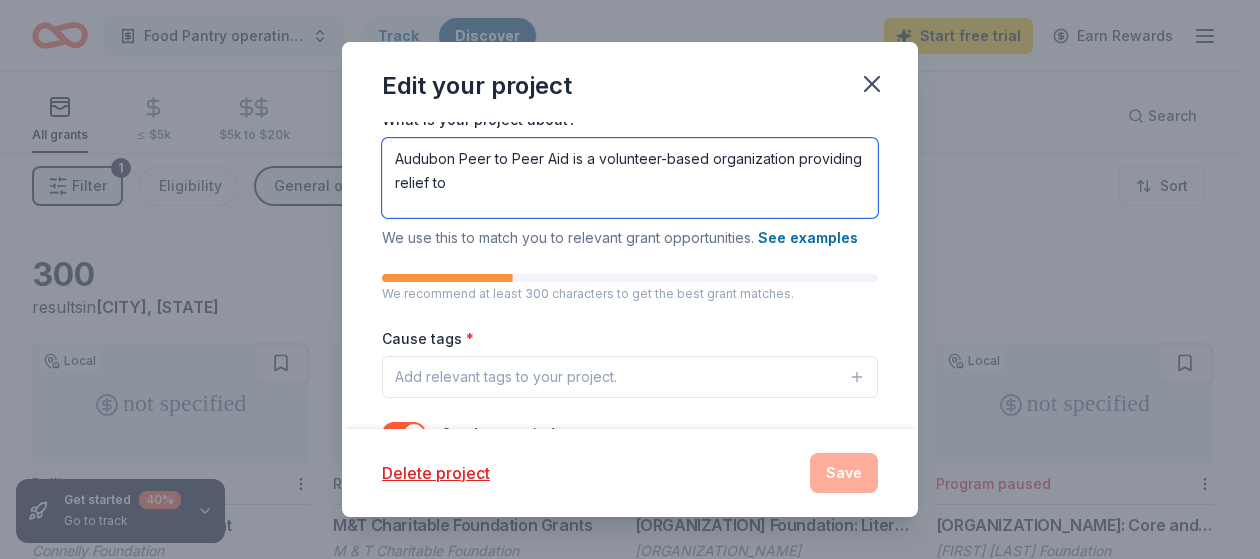 click on "Audubon Peer to Peer Aid is a volunteer-based organization providing relief to" at bounding box center (630, 178) 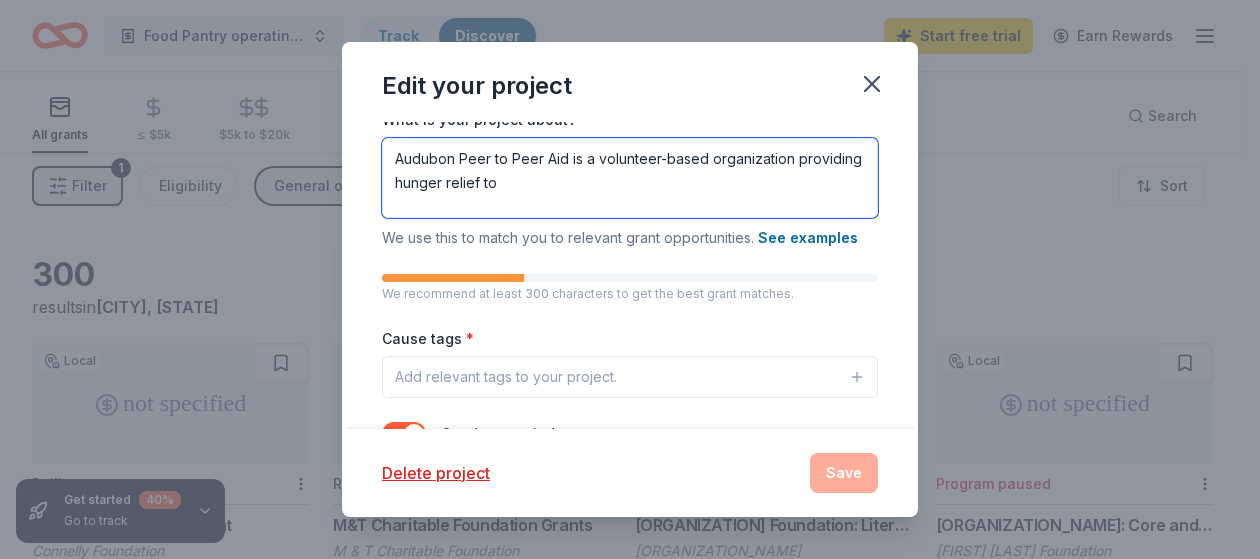 click on "Audubon Peer to Peer Aid is a volunteer-based organization providing hunger relief to" at bounding box center [630, 178] 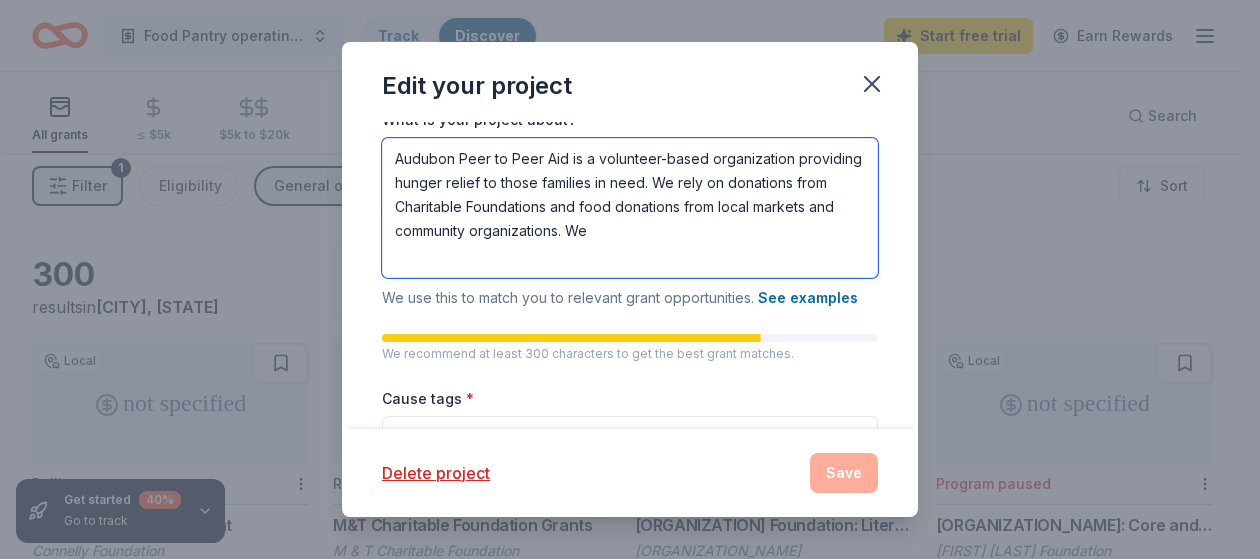 scroll, scrollTop: 2, scrollLeft: 0, axis: vertical 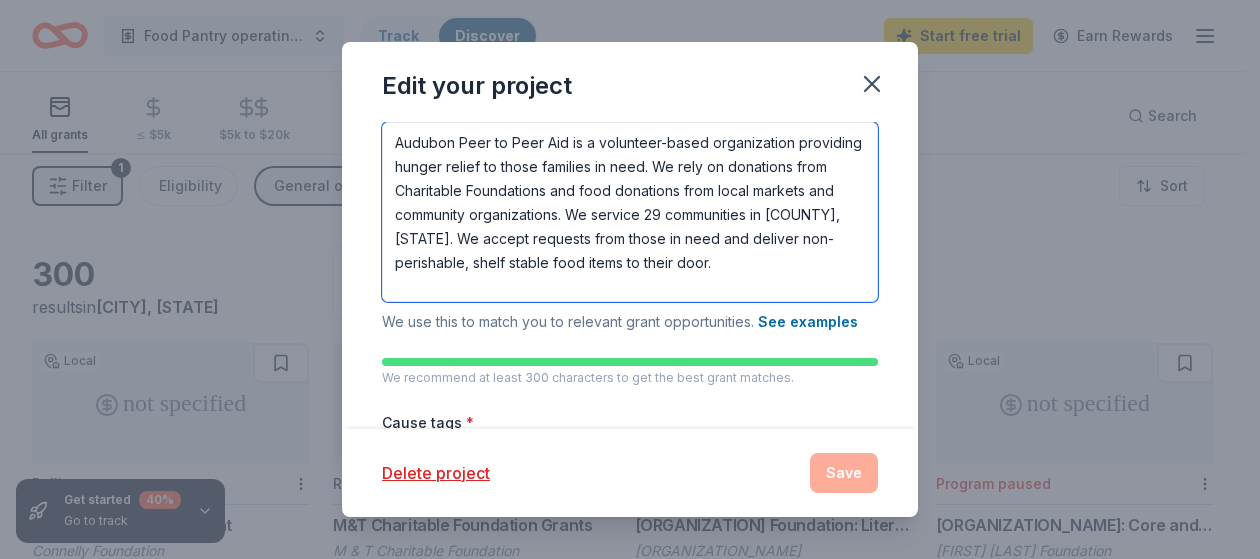 click on "Audubon Peer to Peer Aid is a volunteer-based organization providing hunger relief to those families in need. We rely on donations from Charitable Foundations and food donations from local markets and community organizations. We service 29 communities in [COUNTY], [STATE]. We accept requests from those in need and deliver non-perishable, shelf stable food items to their door." at bounding box center (630, 212) 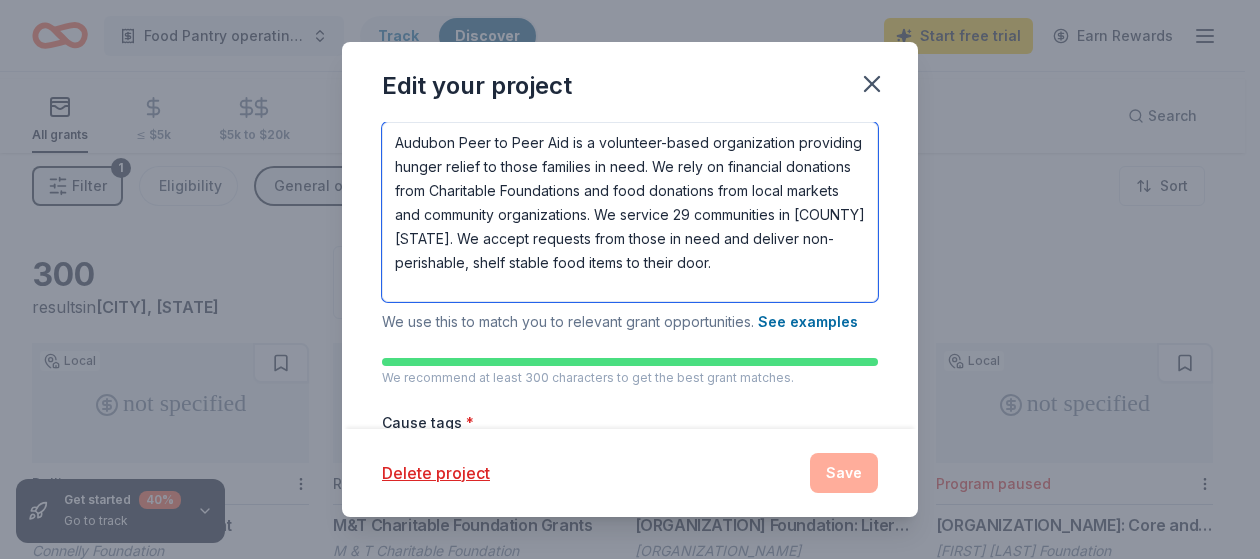 scroll, scrollTop: 52, scrollLeft: 0, axis: vertical 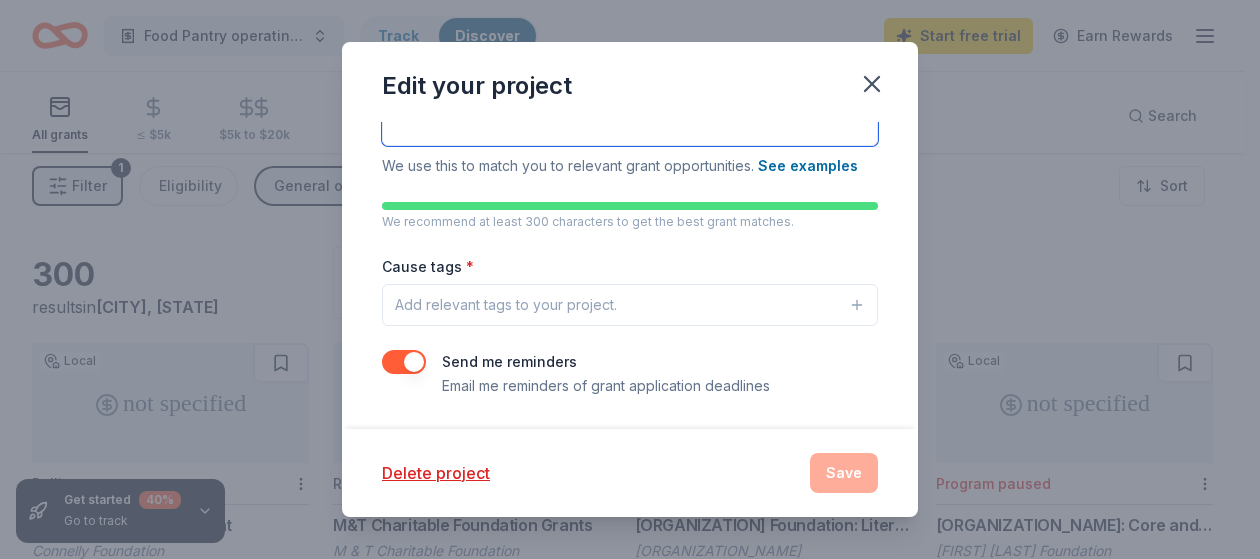 click on "Audubon Peer to Peer Aid is a volunteer-based organization providing hunger relief to those families in need. We rely on financial donations from Charitable Foundations and food donations from local markets and community organizations. We service 29 communities in [COUNTY] [STATE]. We accept requests from those in need and deliver non-perishable, shelf stable food items to their door." at bounding box center [630, 56] 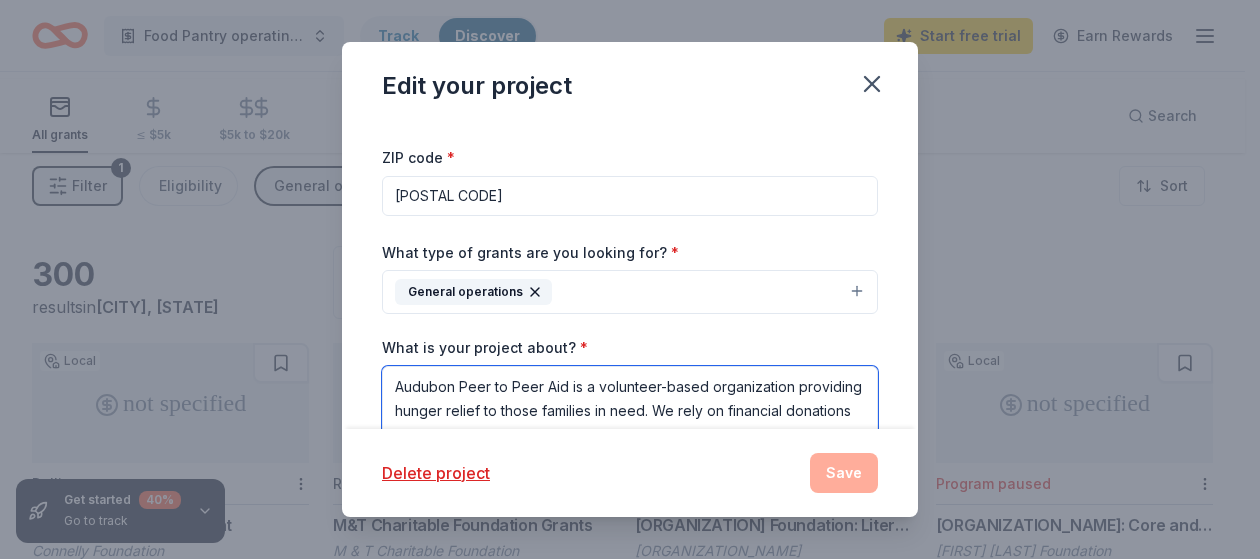 scroll, scrollTop: 0, scrollLeft: 0, axis: both 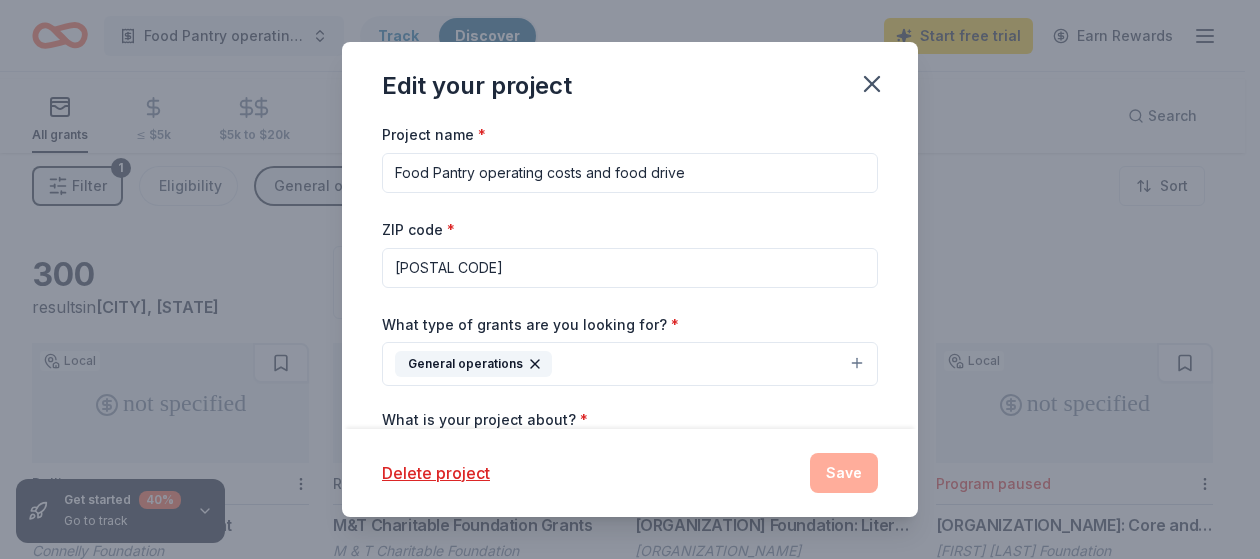 type on "Audubon Peer to Peer Aid is a volunteer-based organization providing hunger relief to those families in need. We rely on financial donations from Charitable Foundations and food donations from local markets and community organizations. We service 29 communities in [COUNTY] [STATE]. We accept requests from those in need and deliver non-perishable, shelf stable food items to their door." 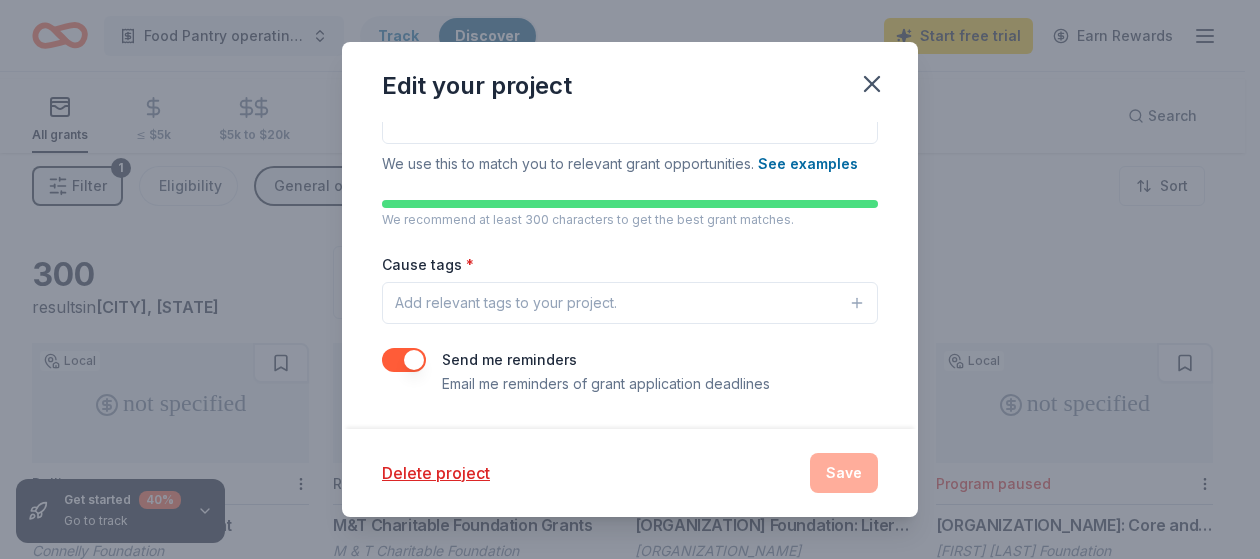 scroll, scrollTop: 672, scrollLeft: 0, axis: vertical 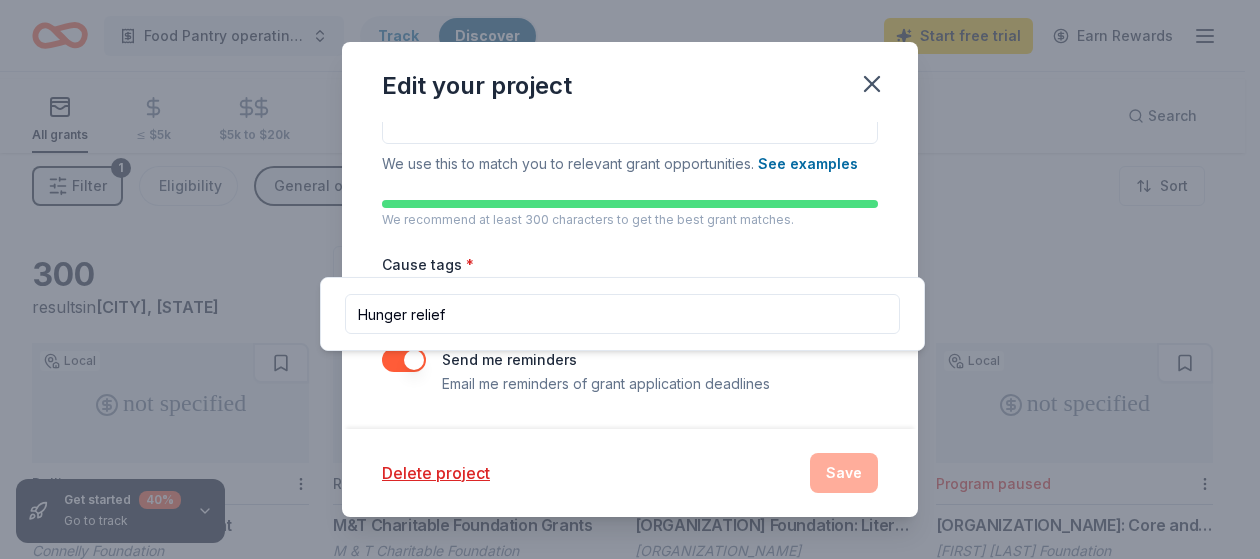 type on "Hunger relief" 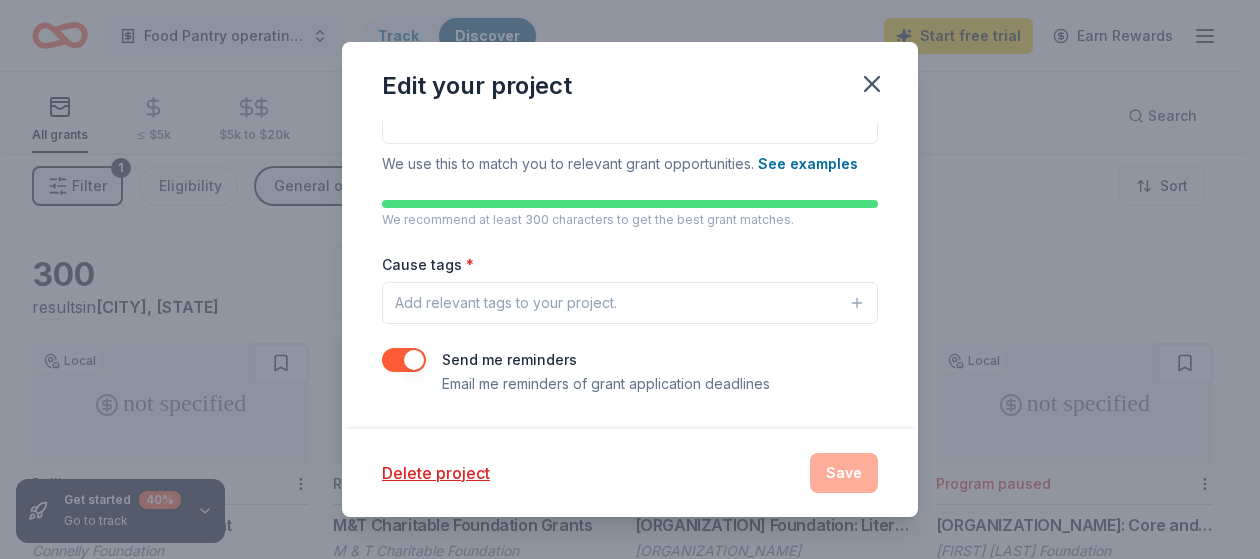 click on "Add relevant tags to your project." at bounding box center [630, 303] 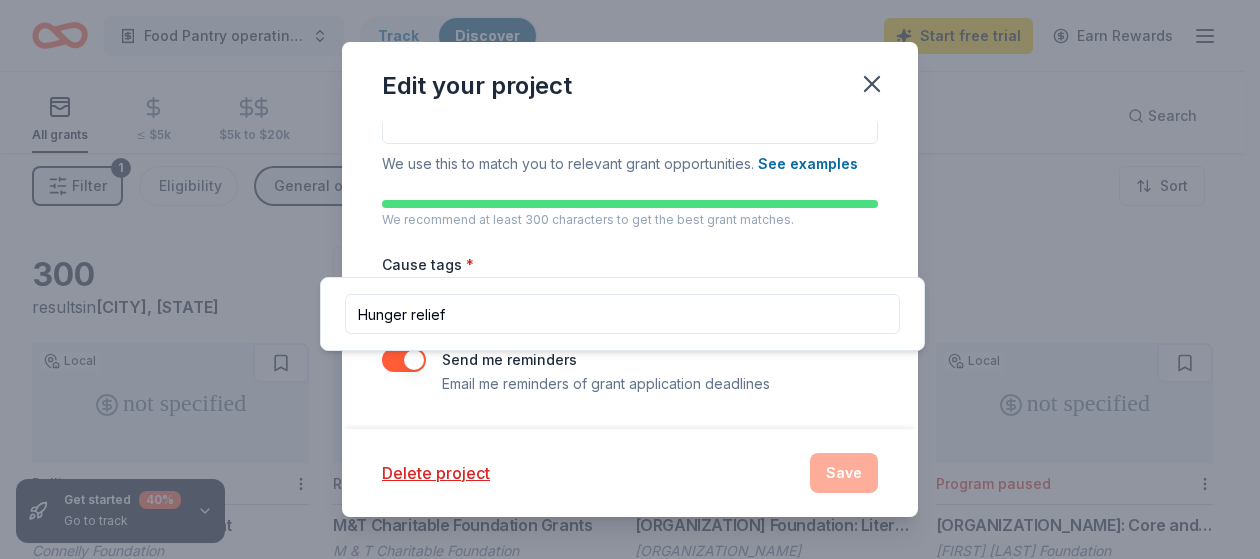 click on "Hunger relief" at bounding box center (622, 314) 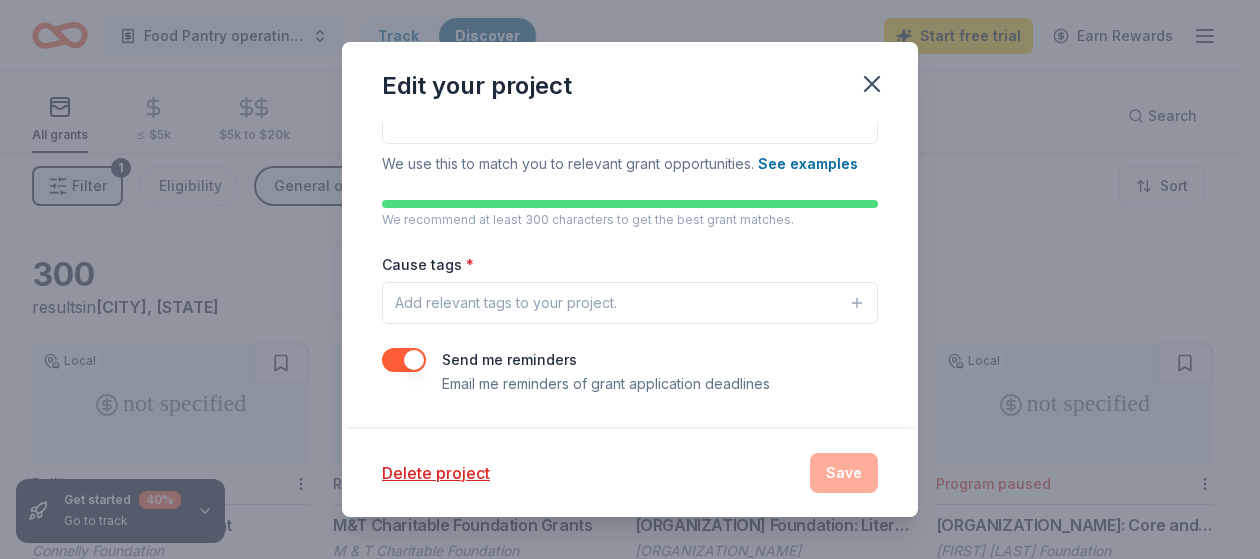 click on "Add relevant tags to your project." at bounding box center (630, 303) 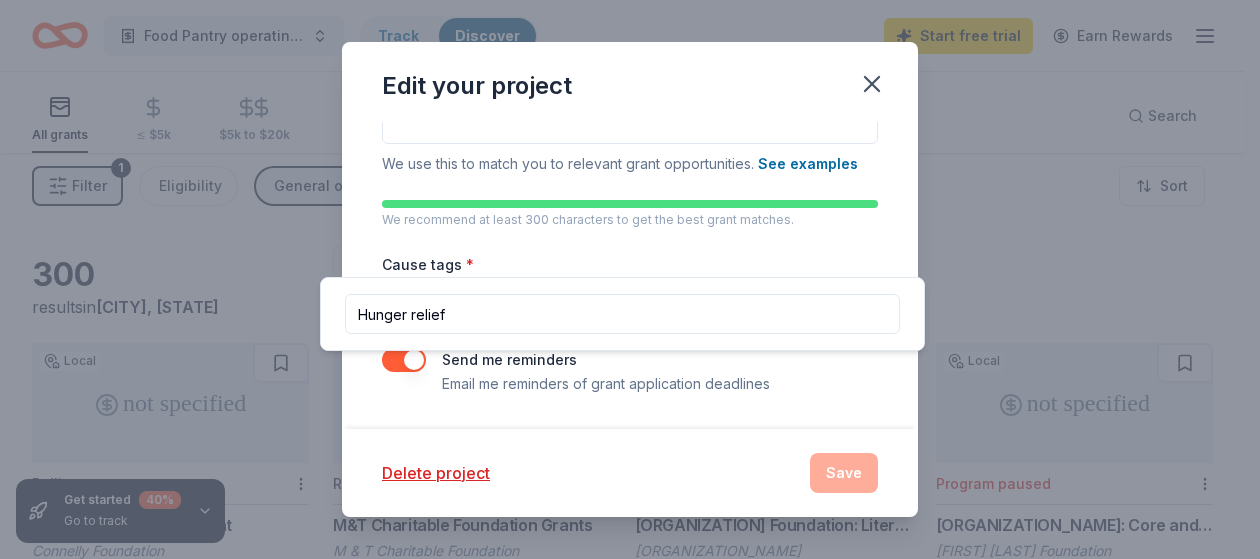 click on "Delete project" at bounding box center [584, 473] 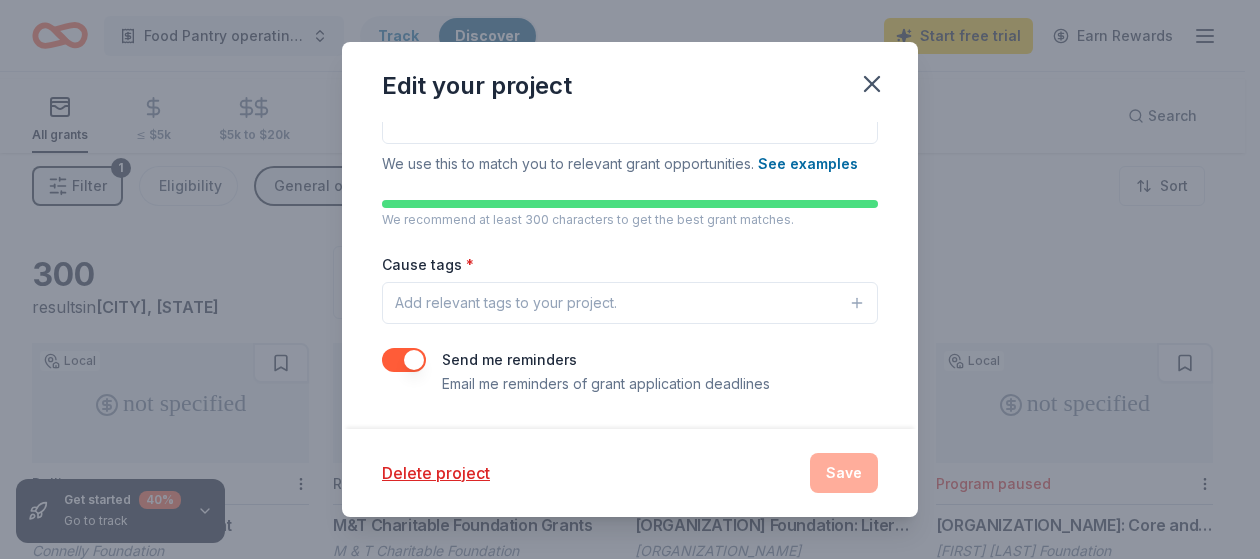 click on "Add relevant tags to your project." at bounding box center [506, 303] 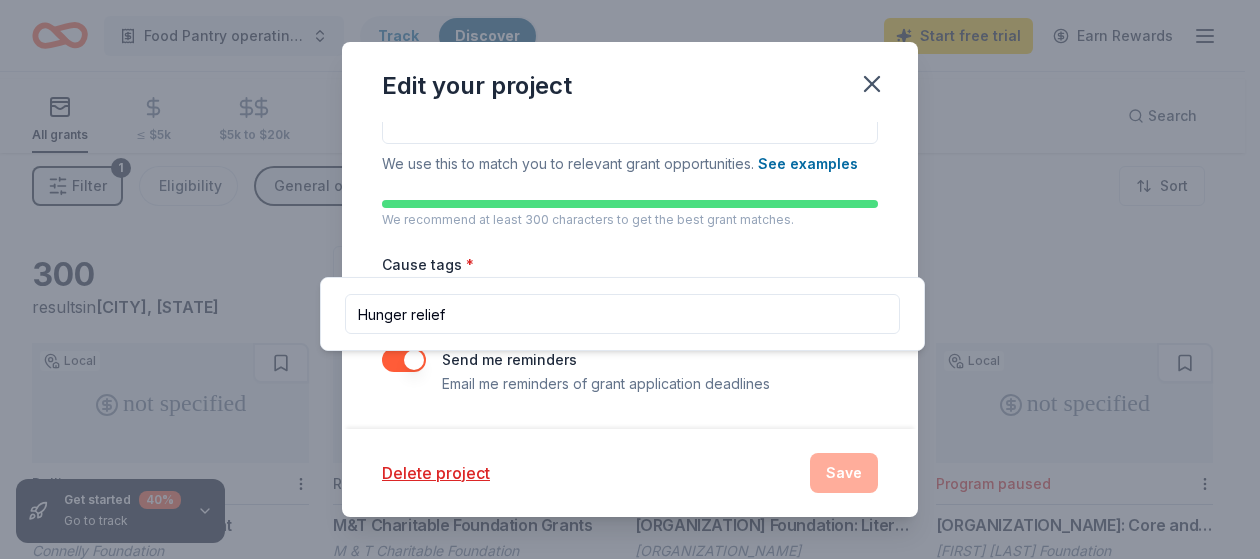 click on "Hunger relief" at bounding box center (622, 314) 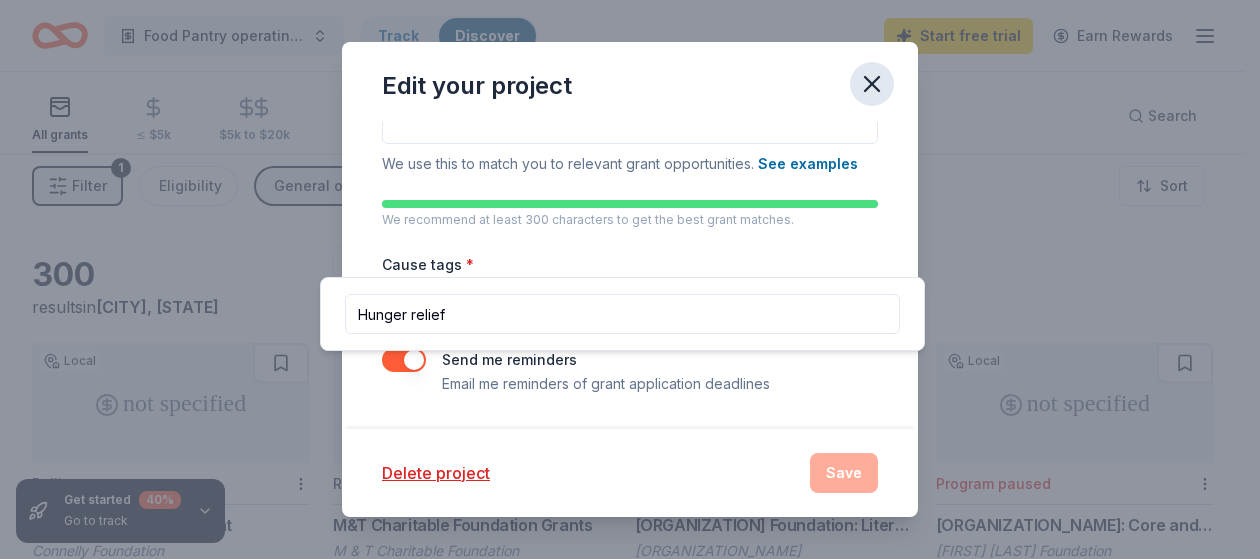 click 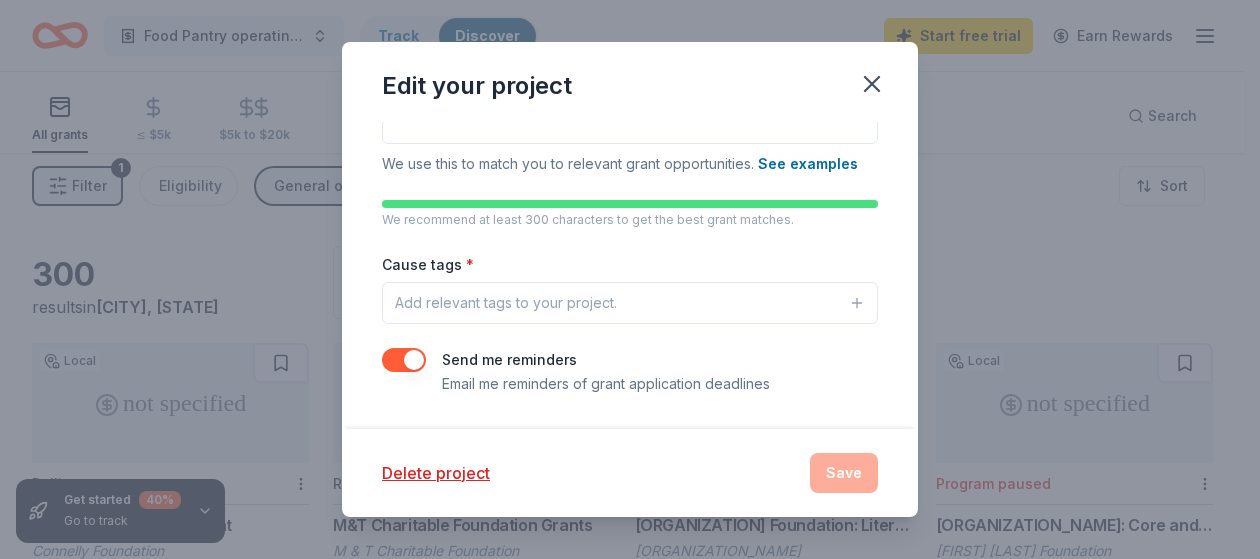 click at bounding box center [404, 360] 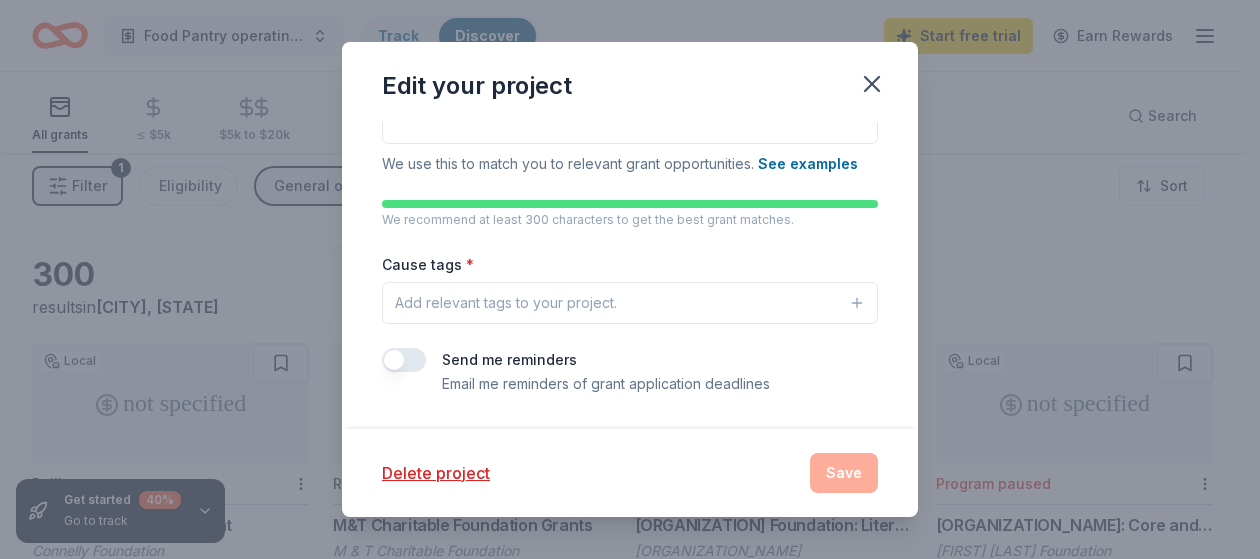click at bounding box center [404, 360] 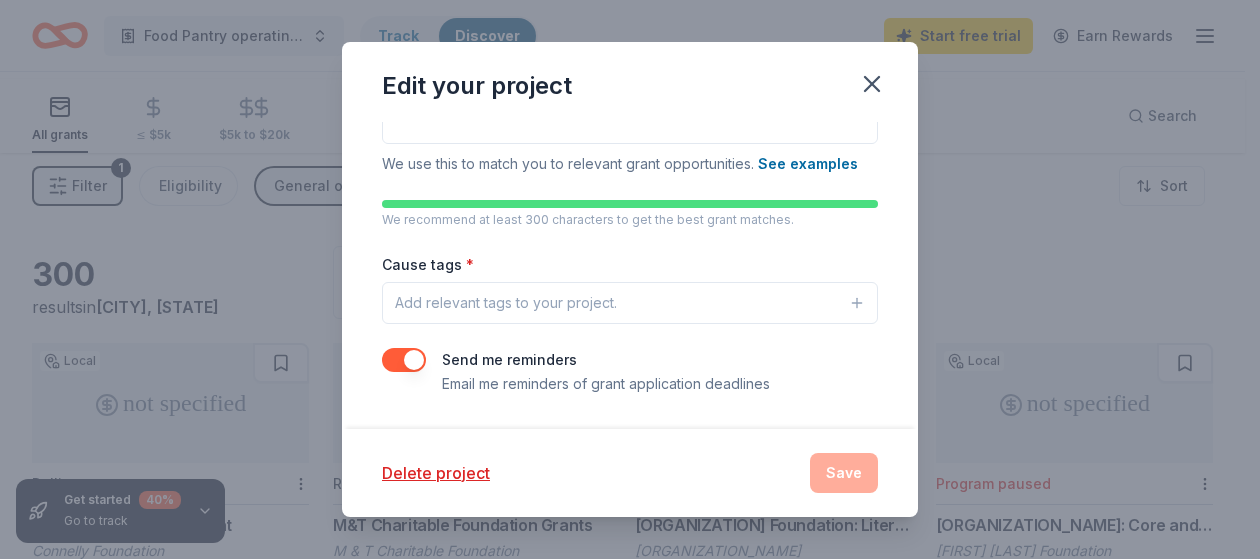 click on "Add relevant tags to your project." at bounding box center [506, 303] 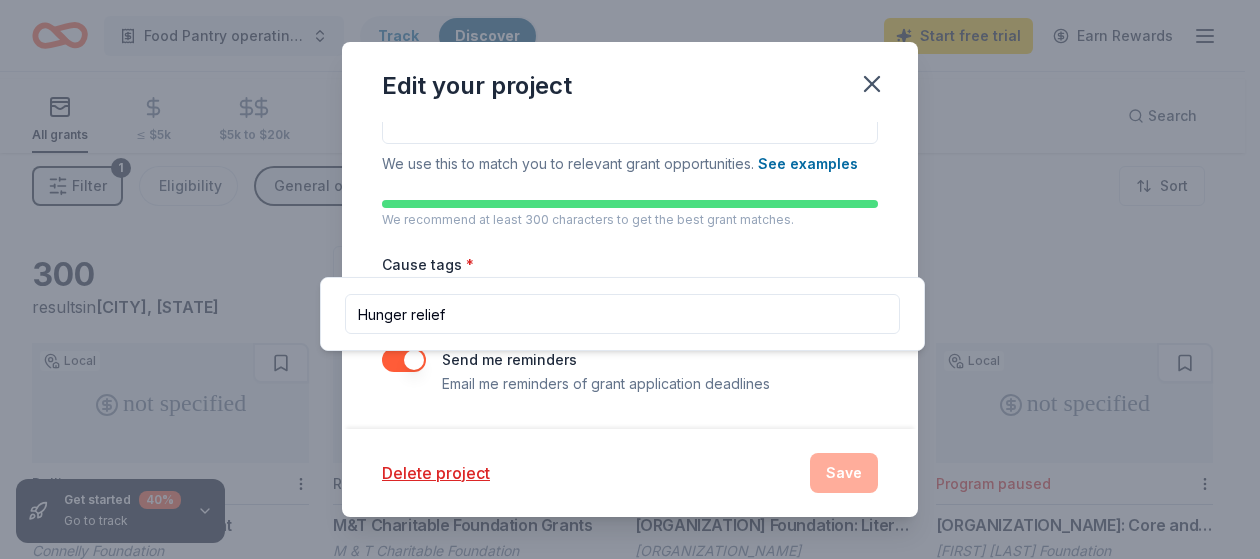 click on "Project name * Food Pantry operating costs and food drive to restock our pantry. ZIP code * [POSTAL_CODE] What type of grants are you looking for? * General operations What is your project about? * Audubon Peer to Peer Aid is a volunteer-based organization providing hunger relief to those families in need. We rely on financial donations from Charitable Foundations and food donations from local markets and community organizations. We service 29 communities in [COUNTY] [STATE]. We accept requests from those in need and deliver non-perishable, shelf stable food items to their door.  We use this to match you to relevant grant opportunities.   See examples We recommend at least 300 characters to get the best grant matches. Cause tags *   Add relevant tags to your project. Send me reminders Email me reminders of grant application deadlines" at bounding box center [630, 275] 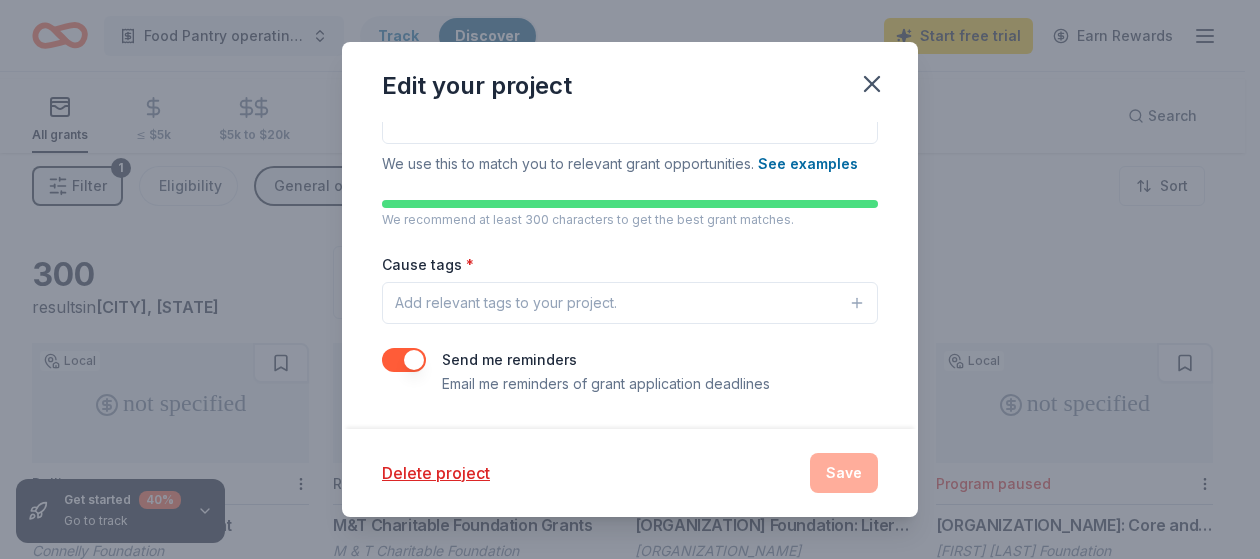 click on "Add relevant tags to your project." at bounding box center [630, 303] 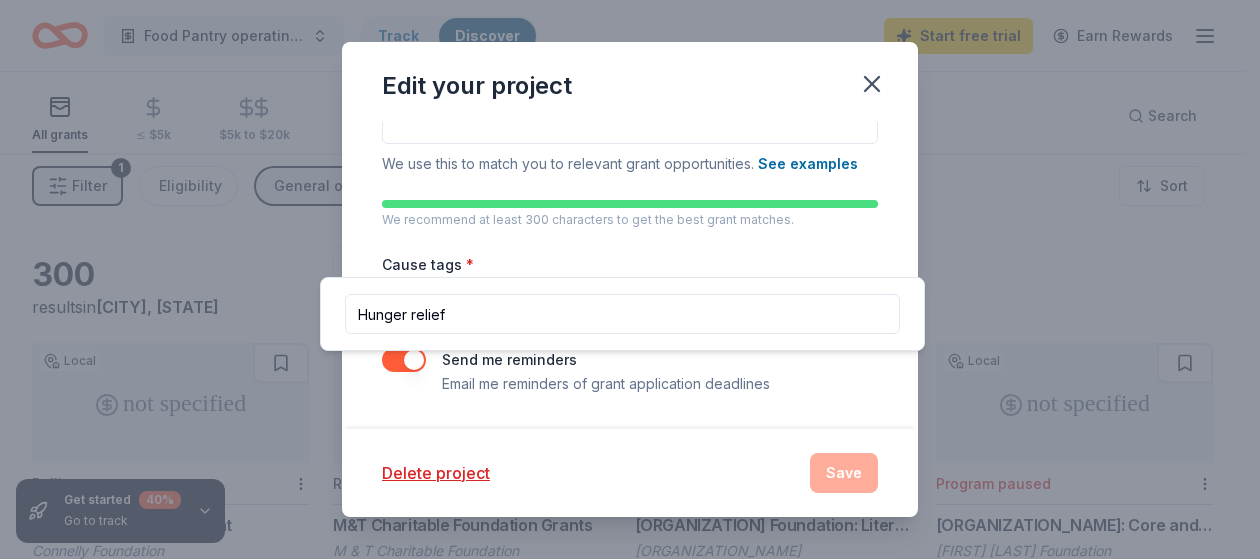 click on "Hunger relief" at bounding box center (622, 314) 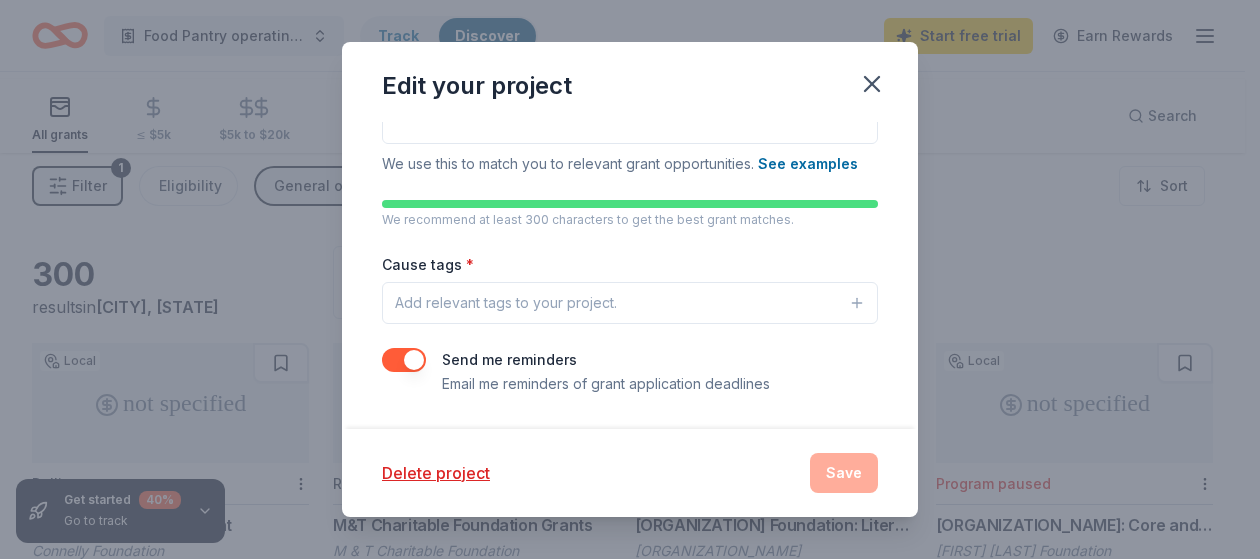 click on "Delete project Save" at bounding box center [630, 473] 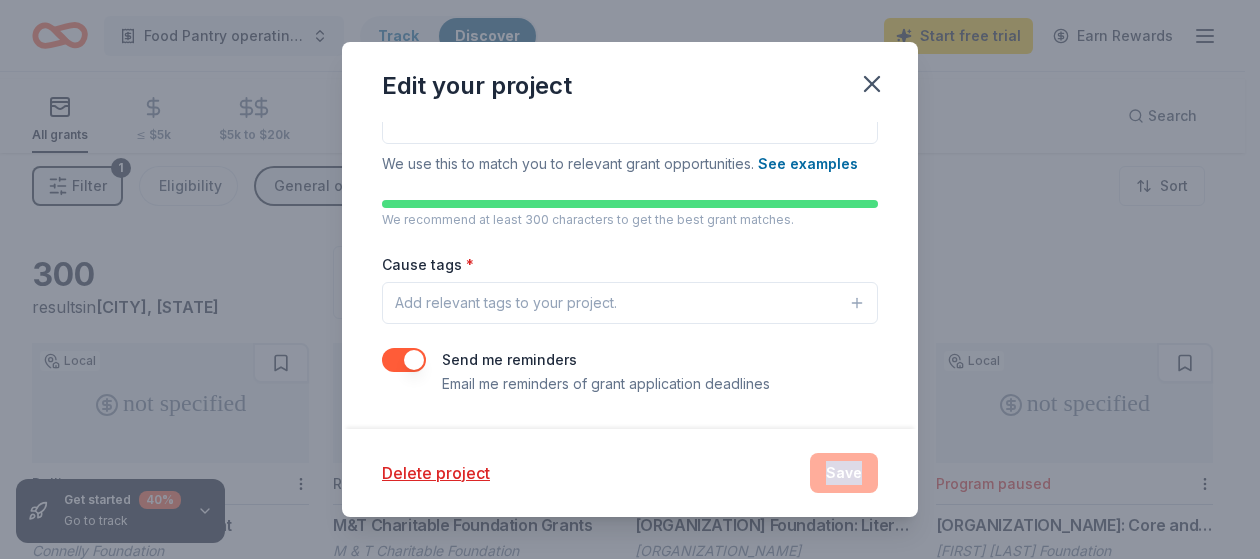 click on "Delete project Save" at bounding box center (630, 473) 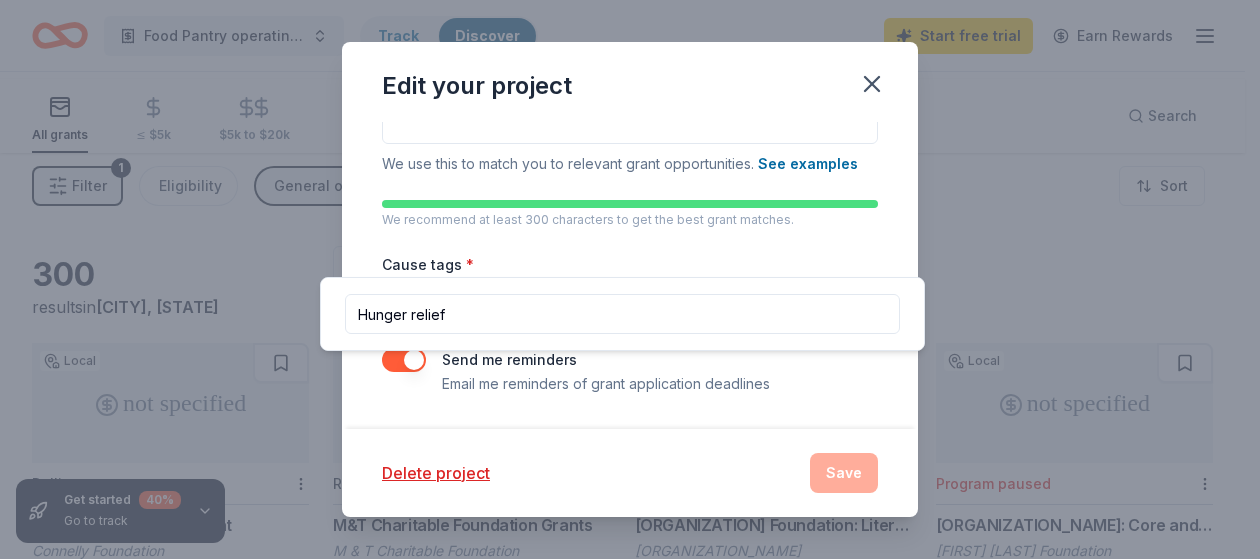 click on "Hunger relief" at bounding box center (622, 314) 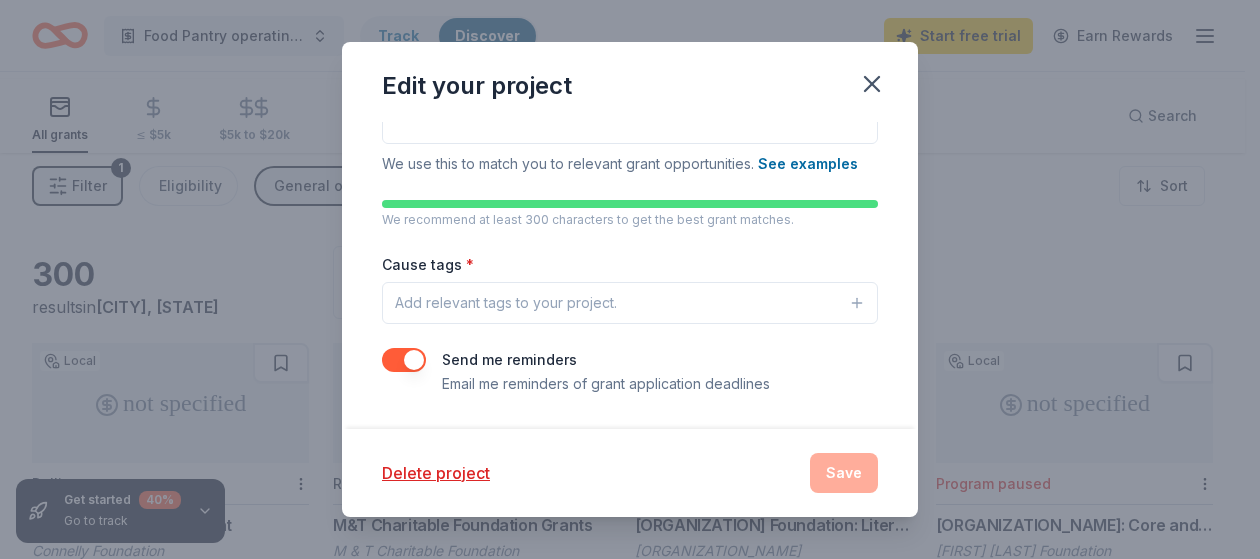 click on "Add relevant tags to your project." at bounding box center [506, 303] 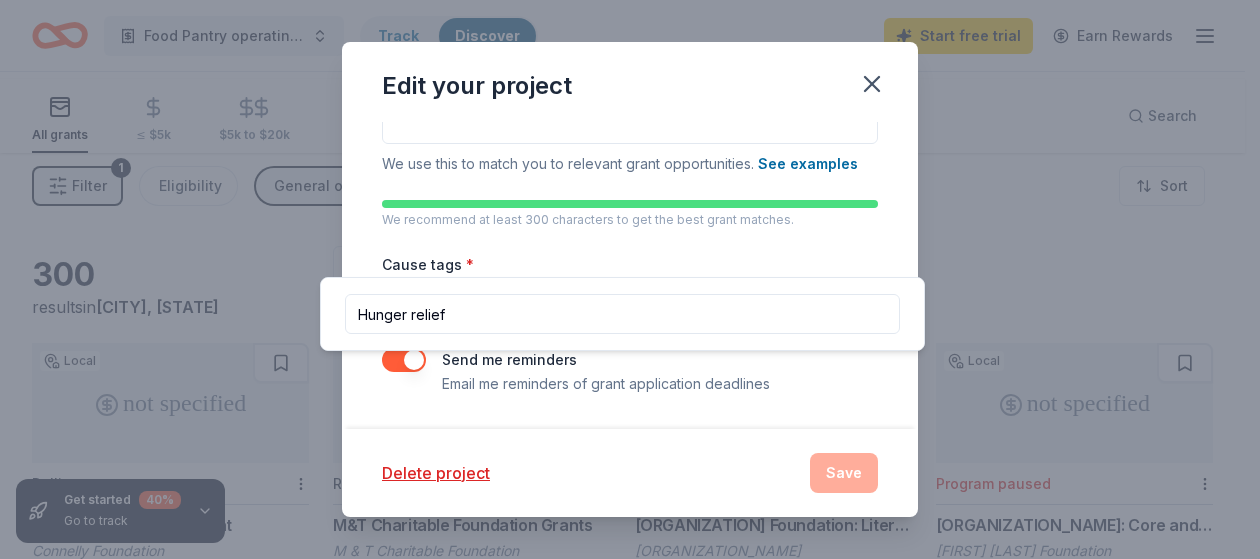 click on "Add relevant tags to your project." at bounding box center (506, 303) 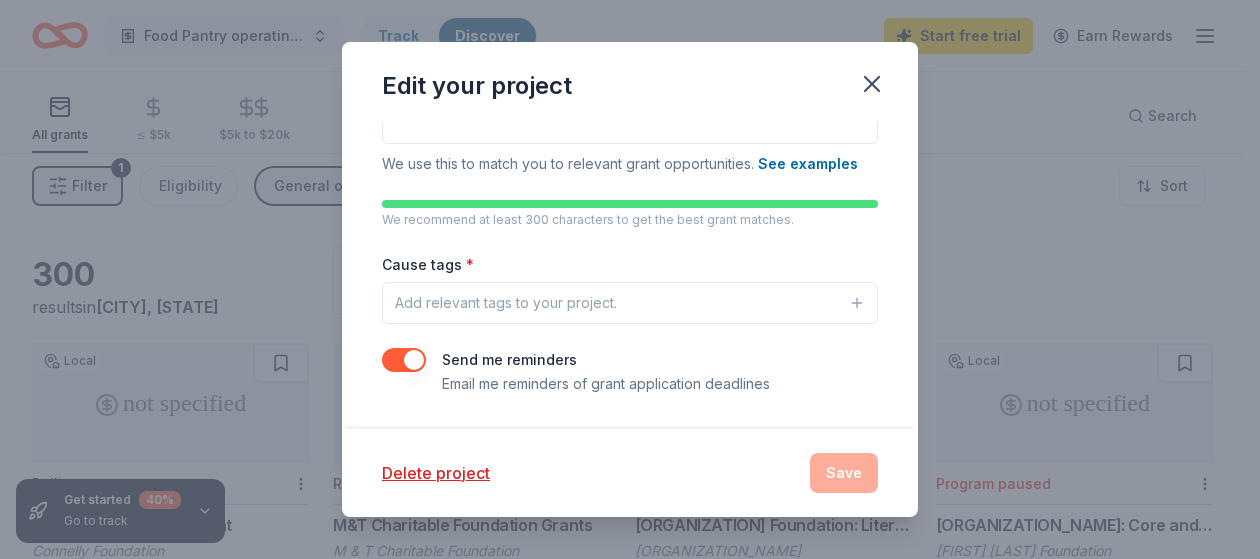 click on "Add relevant tags to your project." at bounding box center (506, 303) 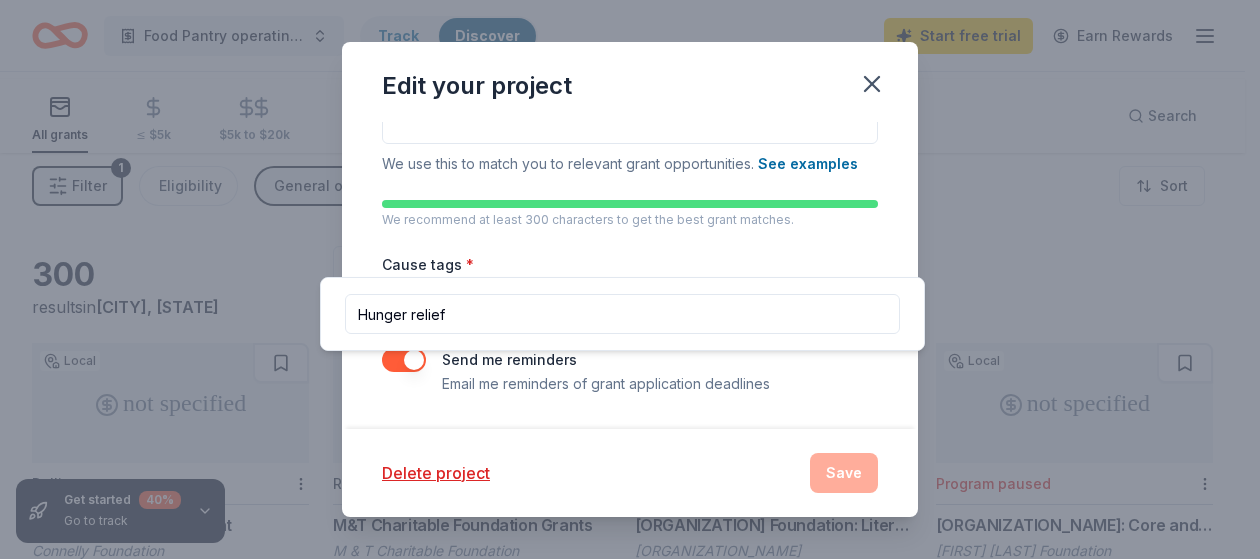 click on "Hunger relief" at bounding box center (622, 314) 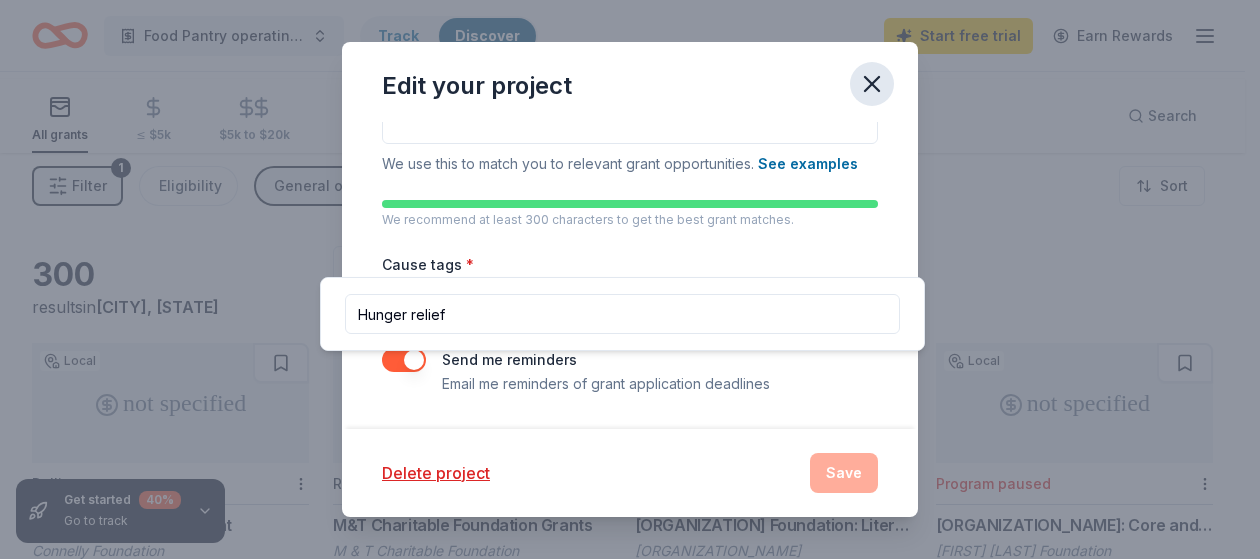 click 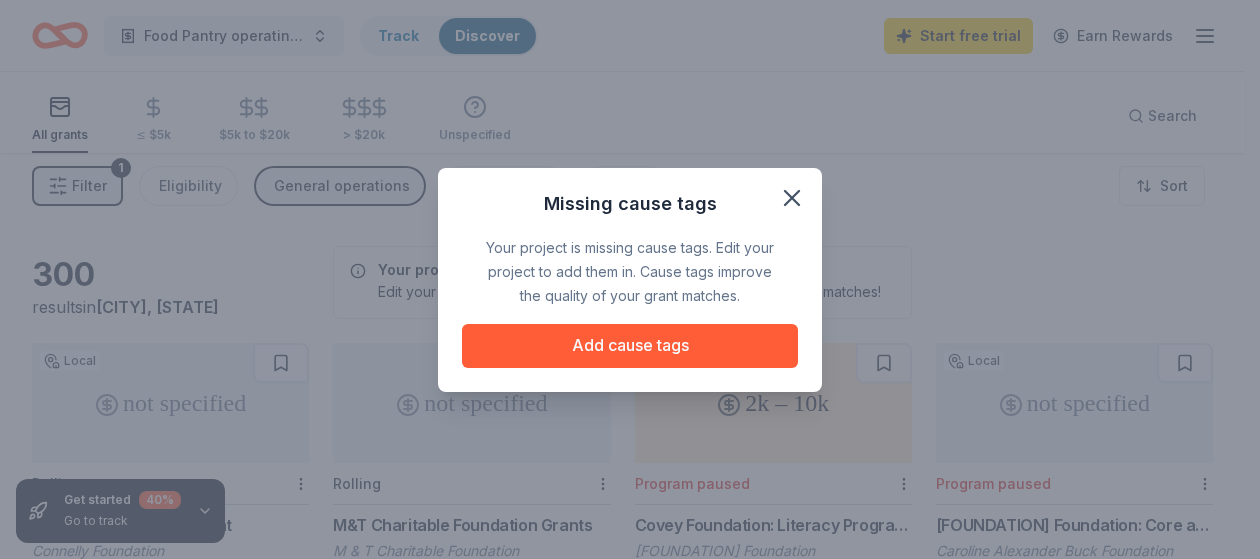 scroll, scrollTop: 0, scrollLeft: 0, axis: both 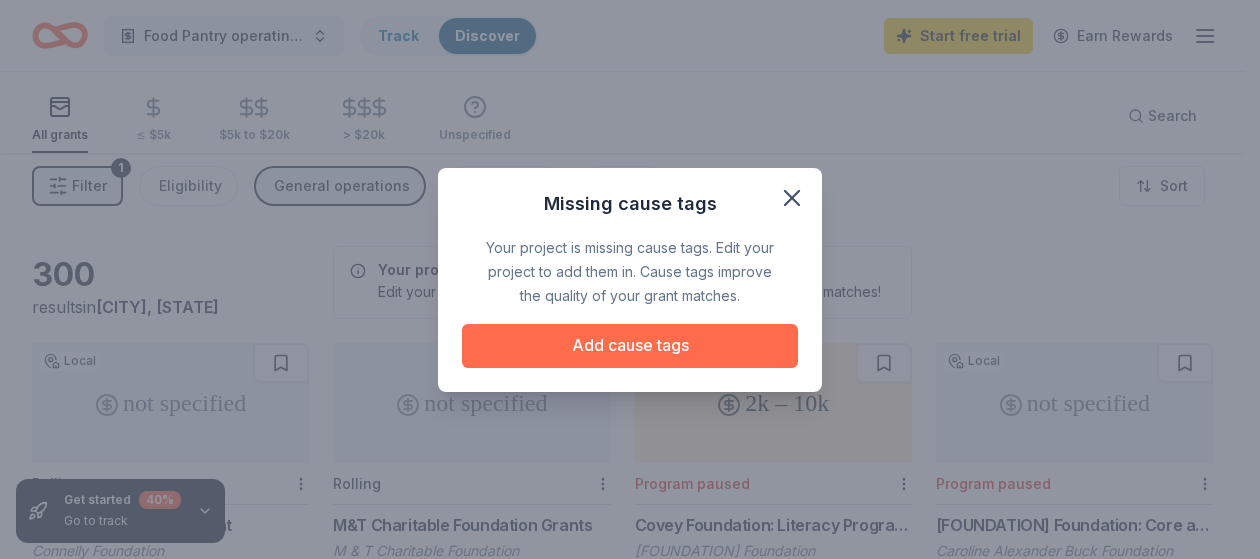 click on "Add cause tags" at bounding box center (630, 346) 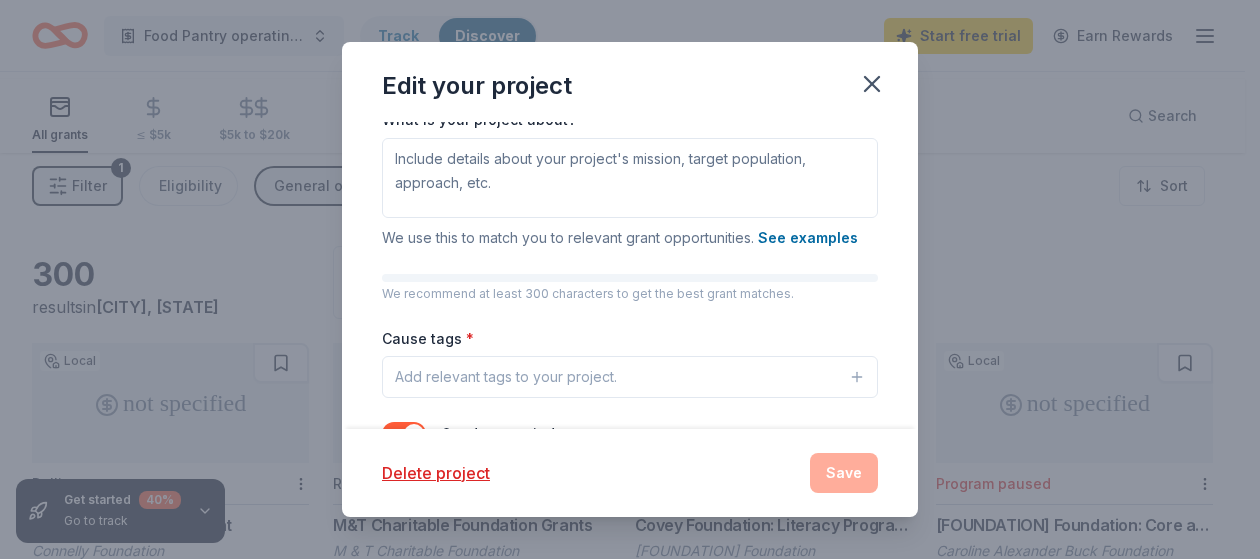 scroll, scrollTop: 200, scrollLeft: 0, axis: vertical 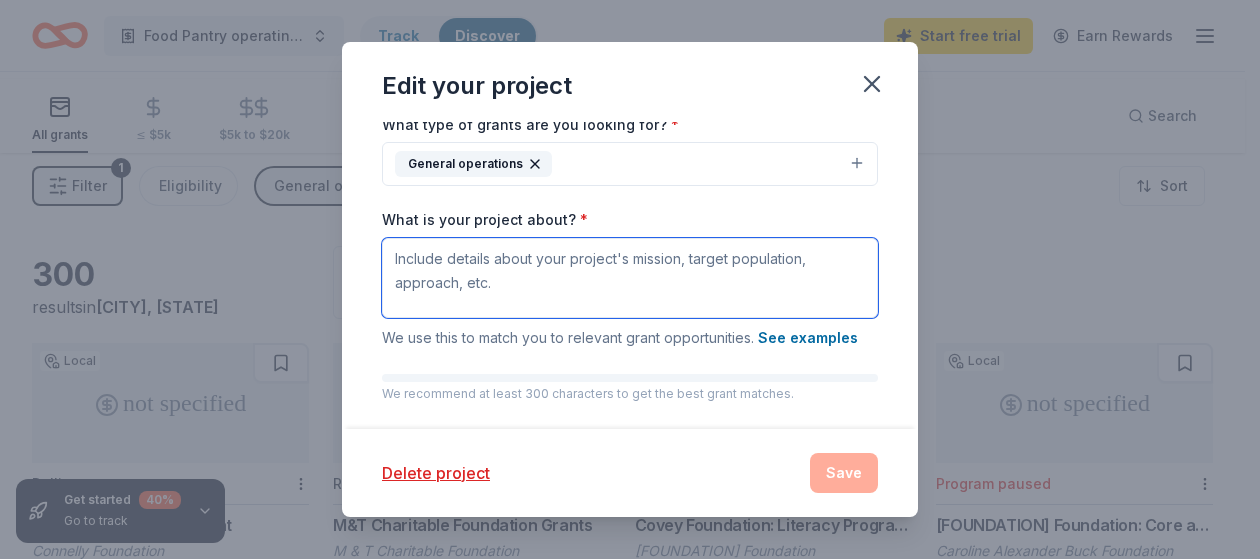 click on "What is your project about? *" at bounding box center [630, 278] 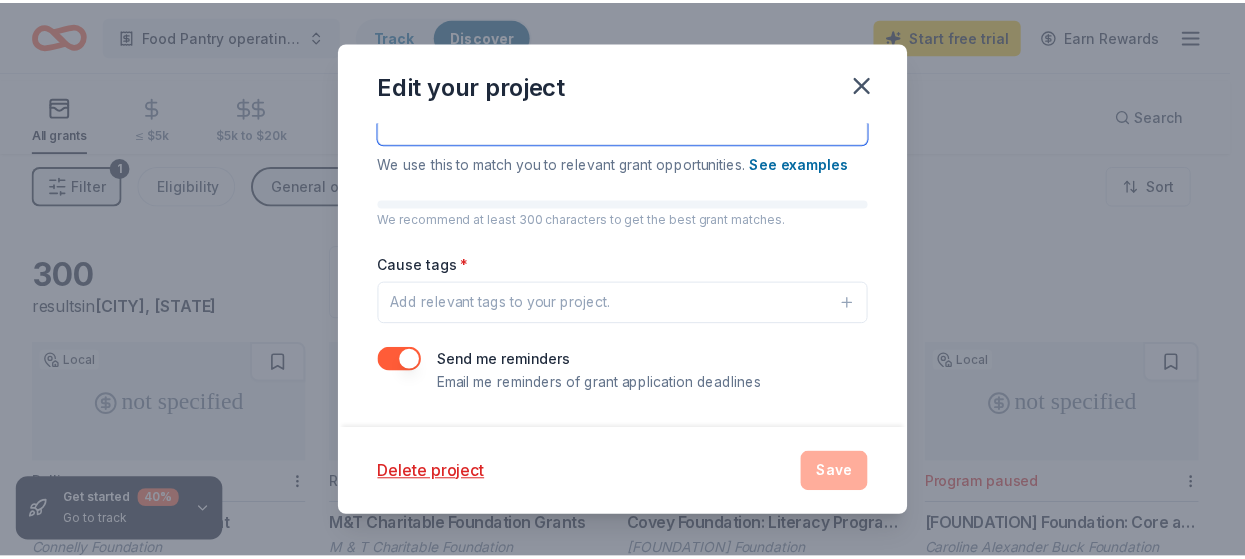 scroll, scrollTop: 172, scrollLeft: 0, axis: vertical 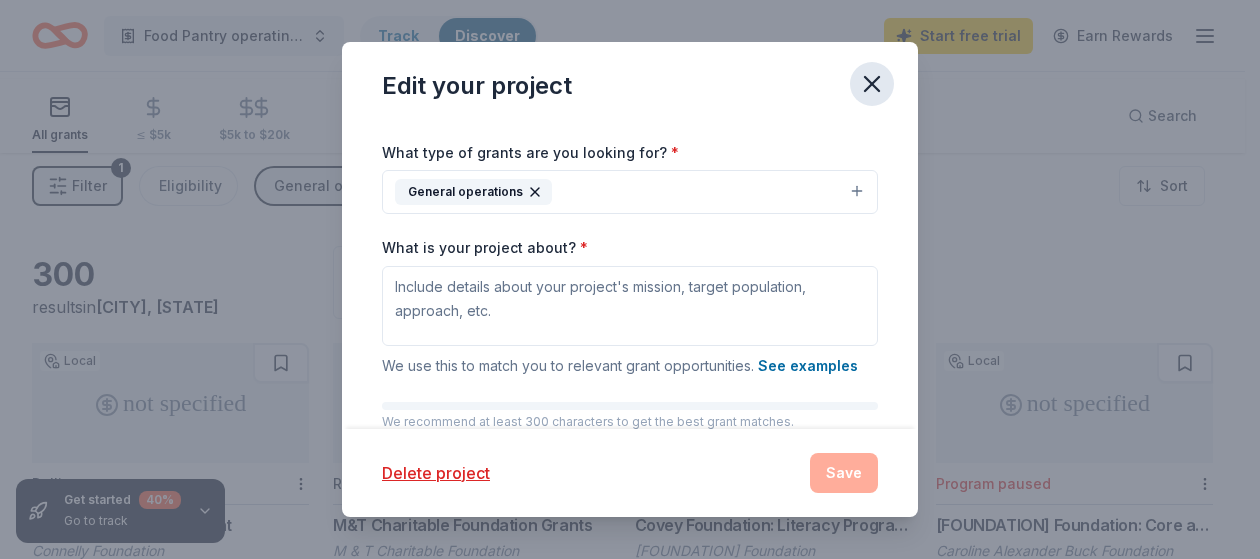 click 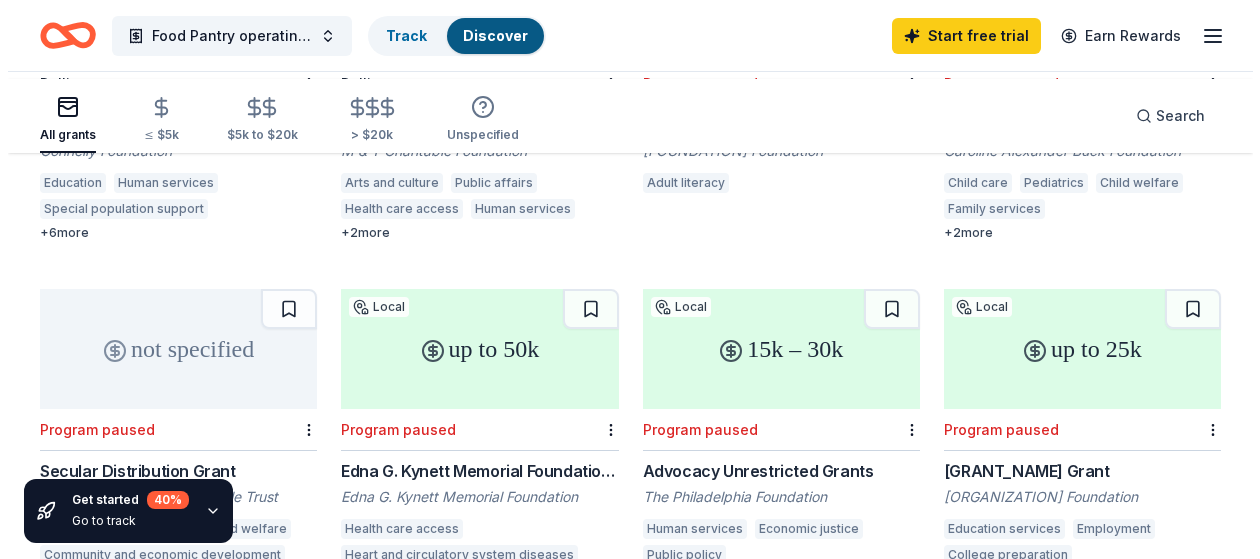scroll, scrollTop: 0, scrollLeft: 0, axis: both 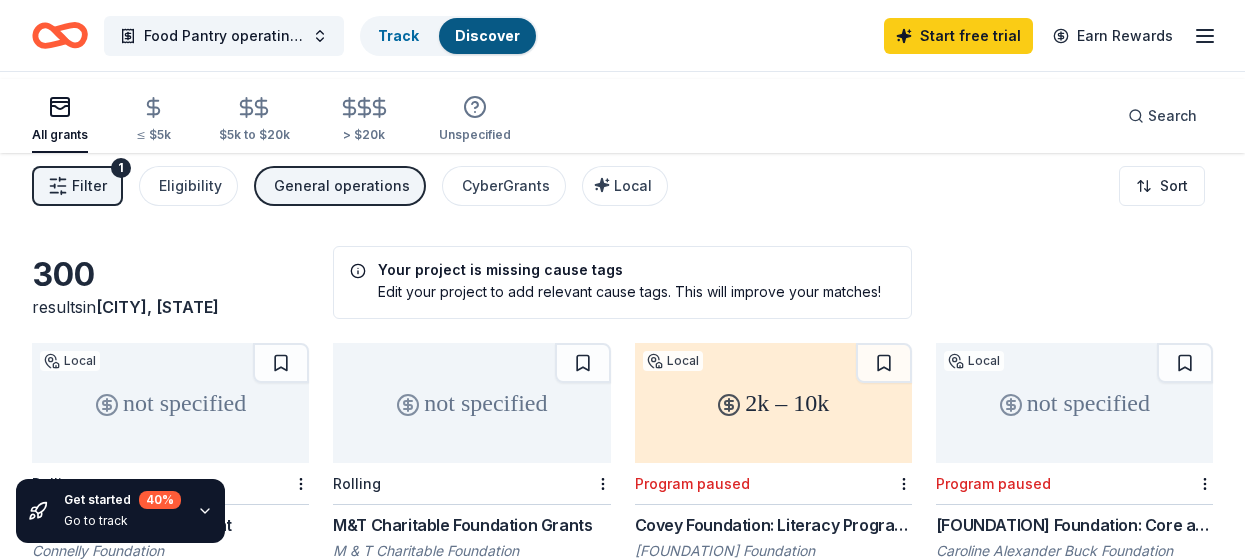 click on "Filter" at bounding box center [89, 186] 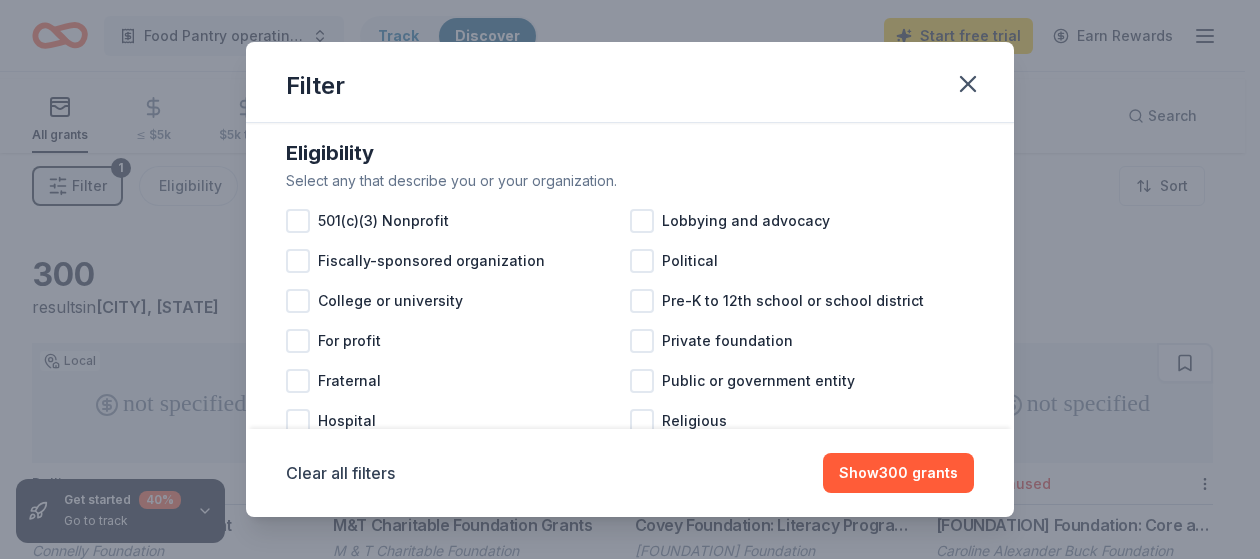 scroll, scrollTop: 300, scrollLeft: 0, axis: vertical 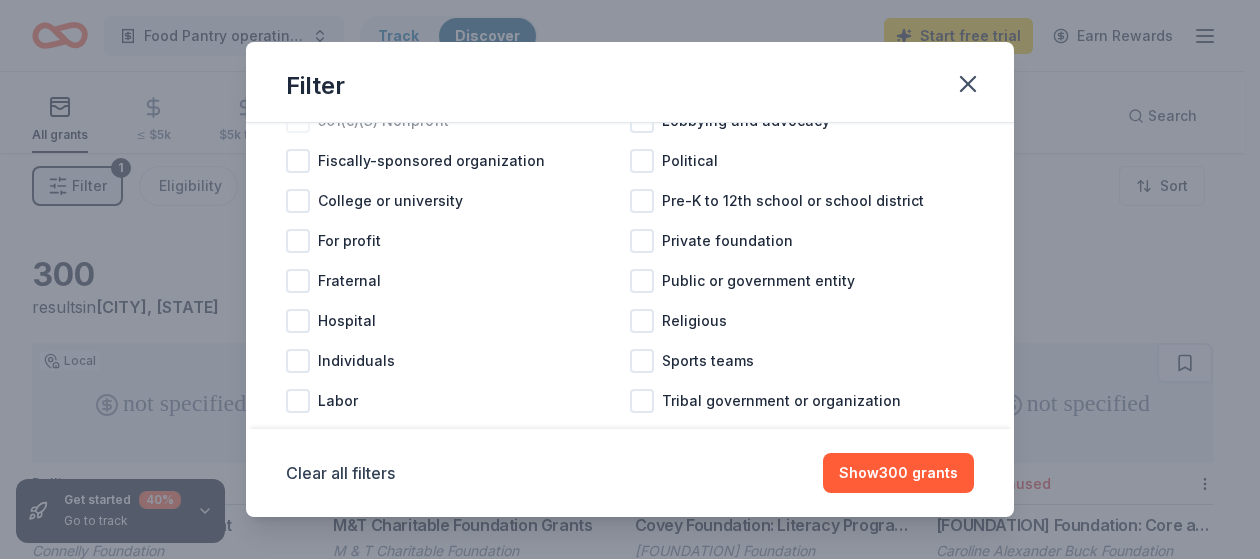 click at bounding box center [298, 121] 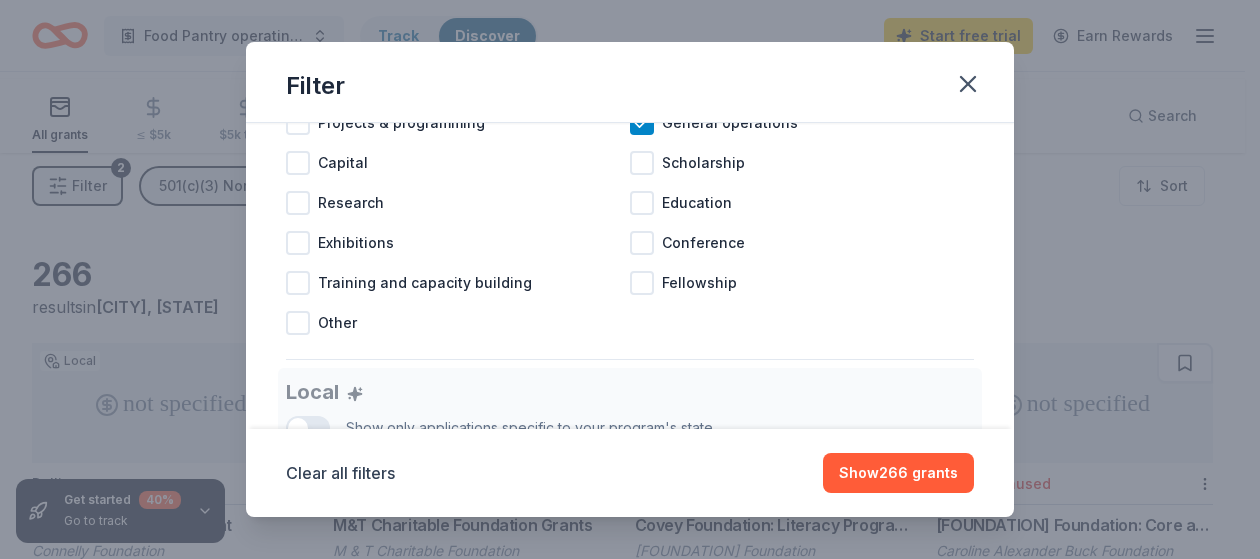 scroll, scrollTop: 800, scrollLeft: 0, axis: vertical 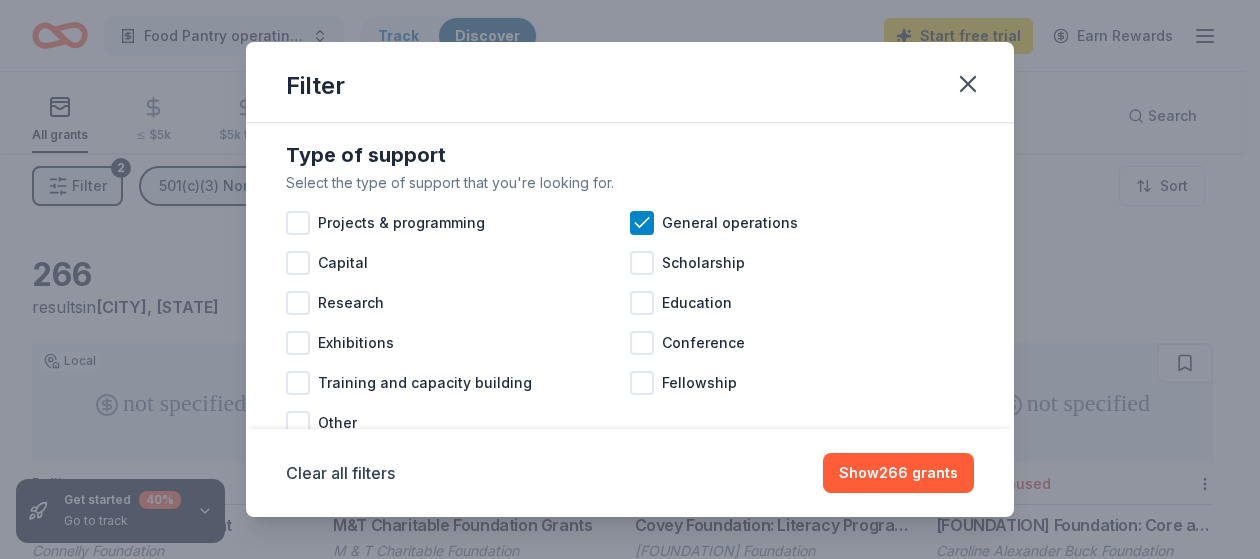 click at bounding box center [298, 86] 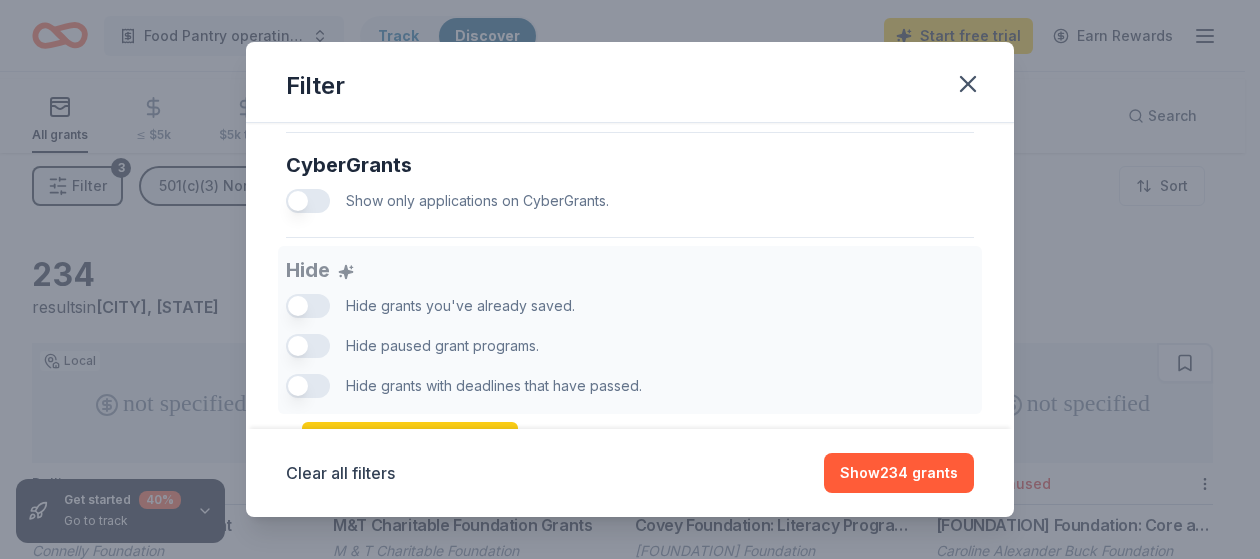 scroll, scrollTop: 1400, scrollLeft: 0, axis: vertical 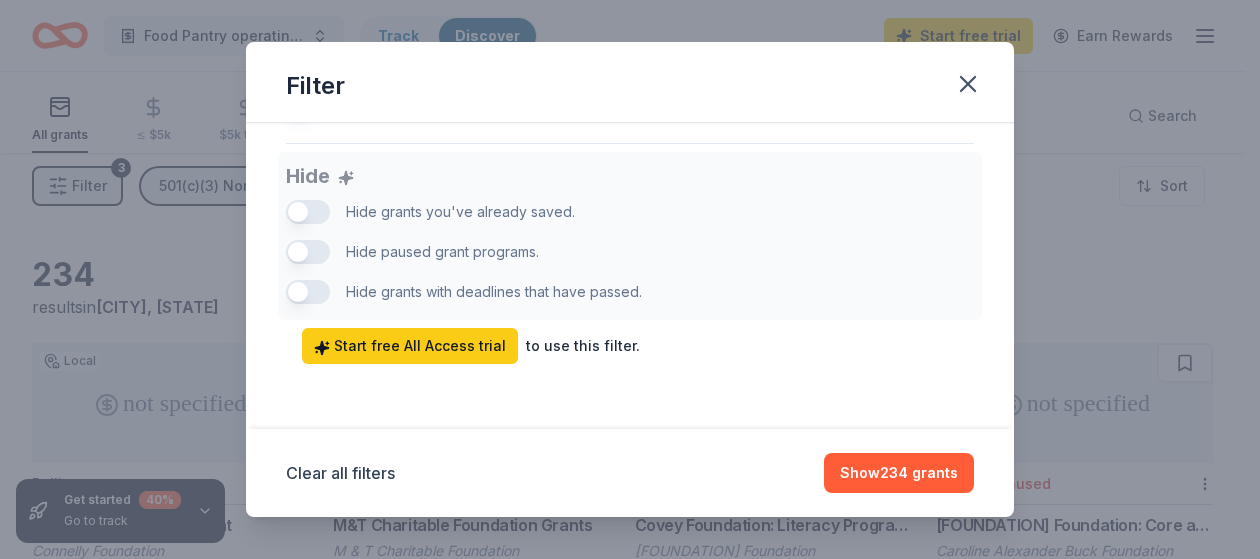 click on "Local Show only applications specific to your program's state.   Start free All Access trial to use this filter." at bounding box center [630, -60] 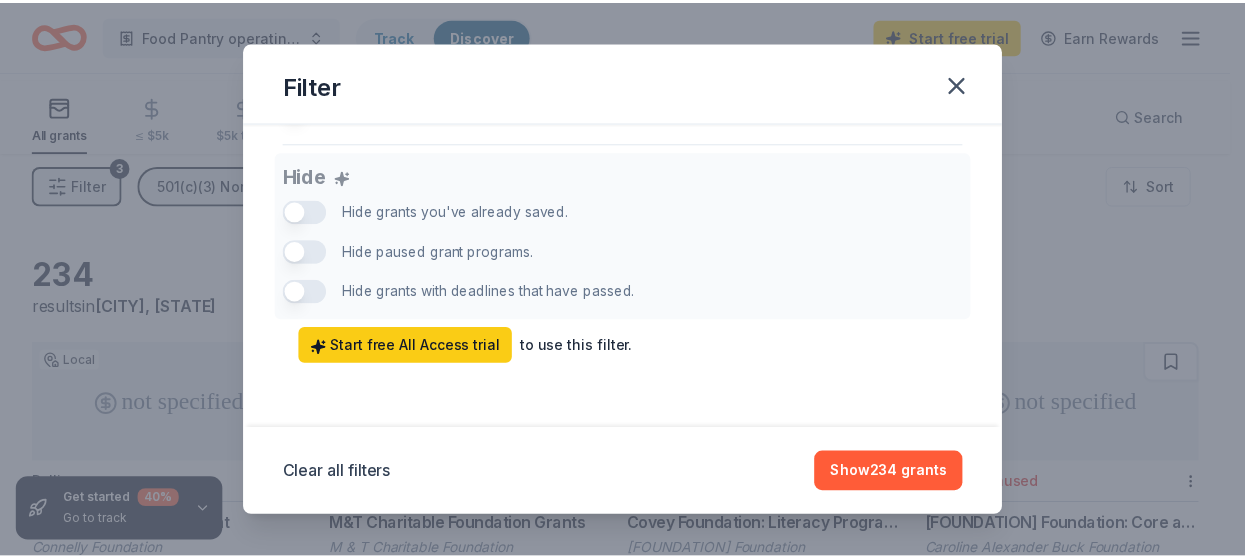 scroll, scrollTop: 1400, scrollLeft: 0, axis: vertical 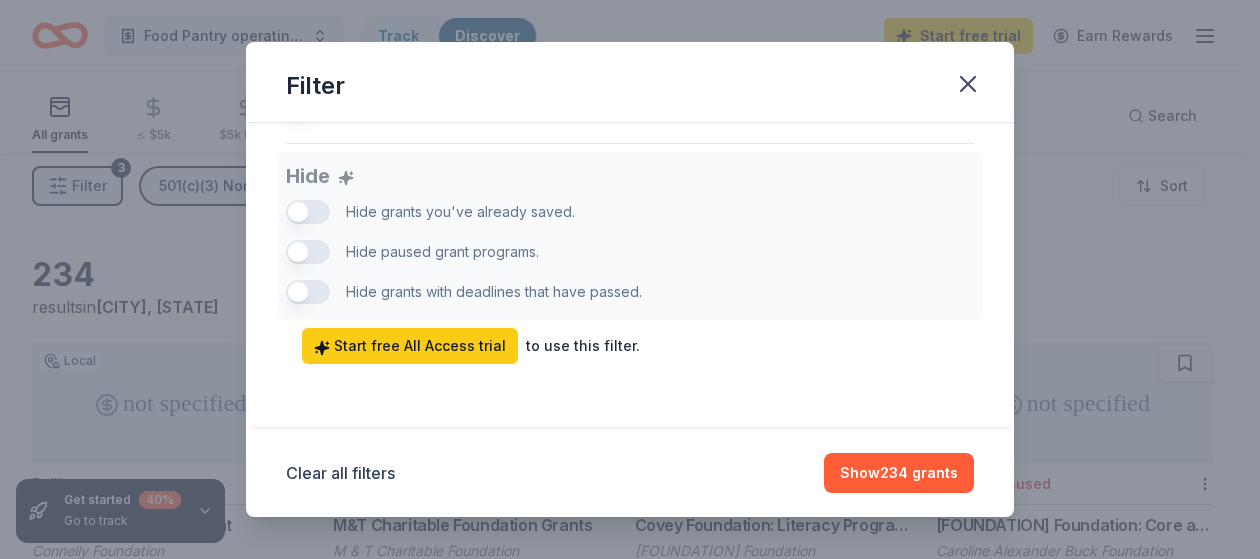 click on "Start free All Access trial" at bounding box center (410, -12) 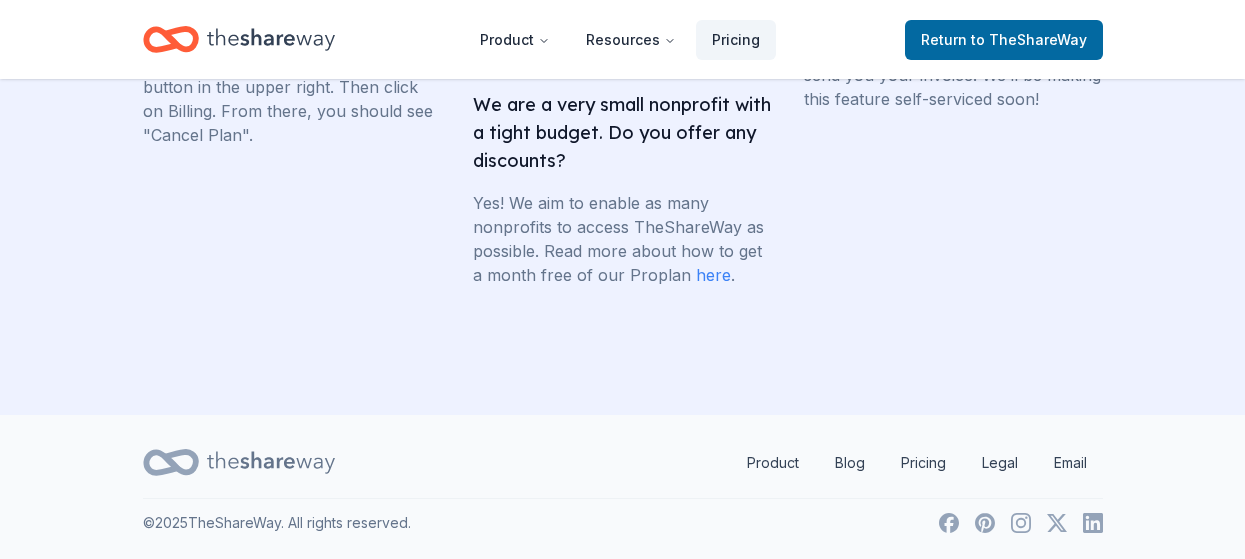 scroll, scrollTop: 5200, scrollLeft: 0, axis: vertical 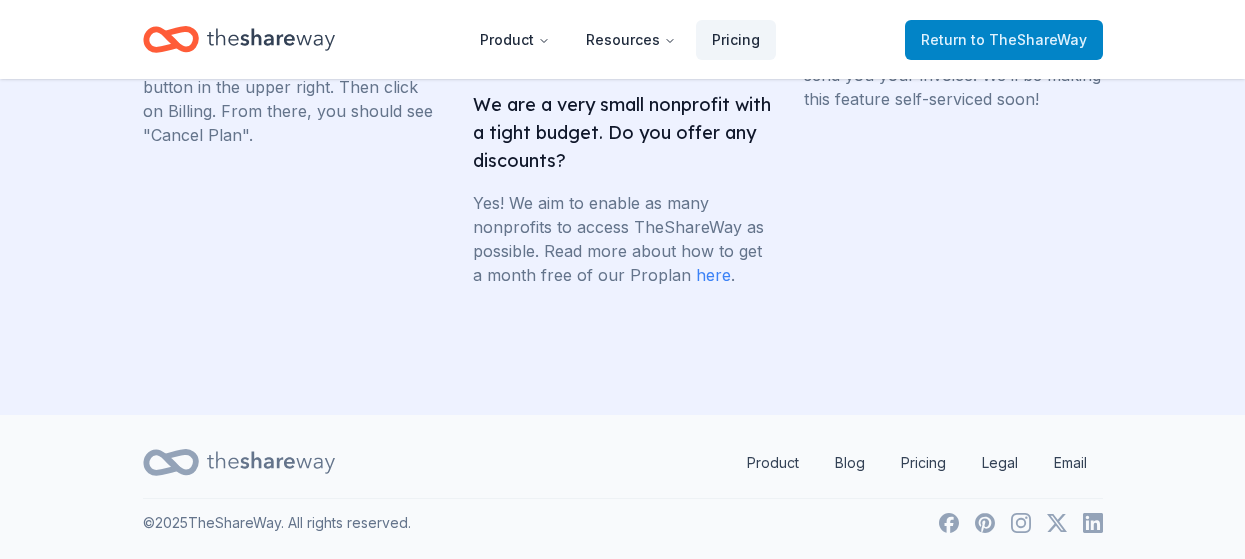 click on "Return to TheShareWay" at bounding box center (1004, 40) 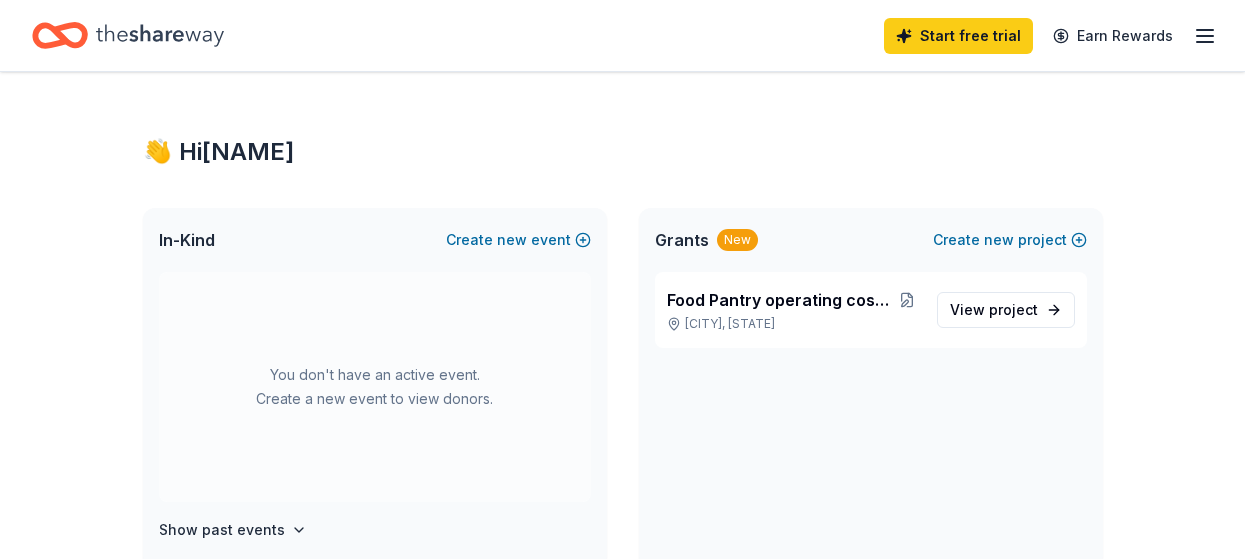 scroll, scrollTop: 200, scrollLeft: 0, axis: vertical 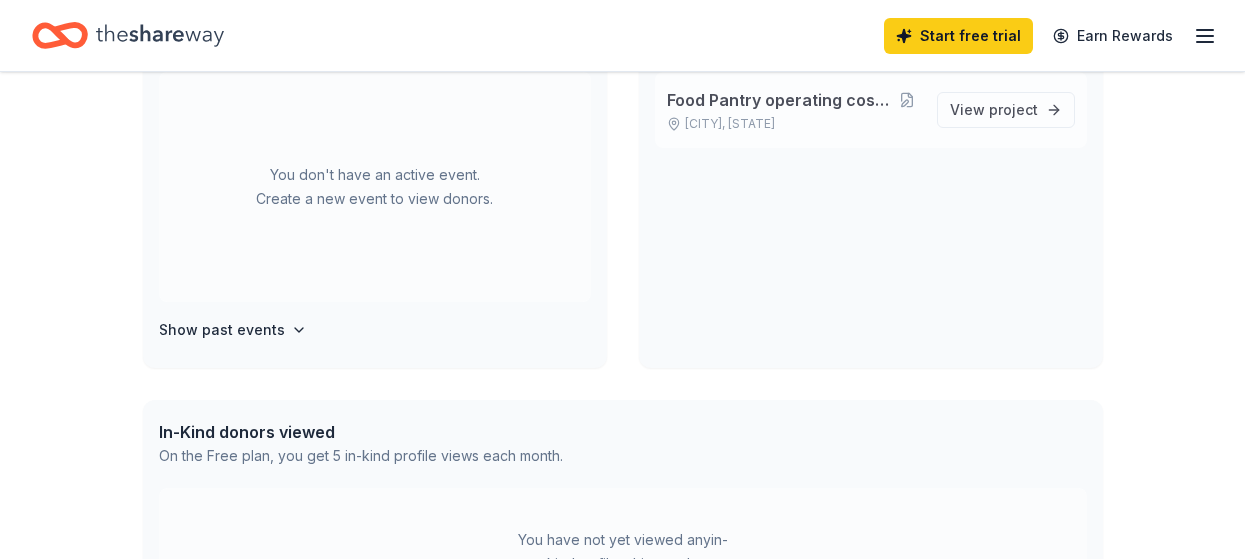 click on "[CITY], [STATE]" at bounding box center [794, 124] 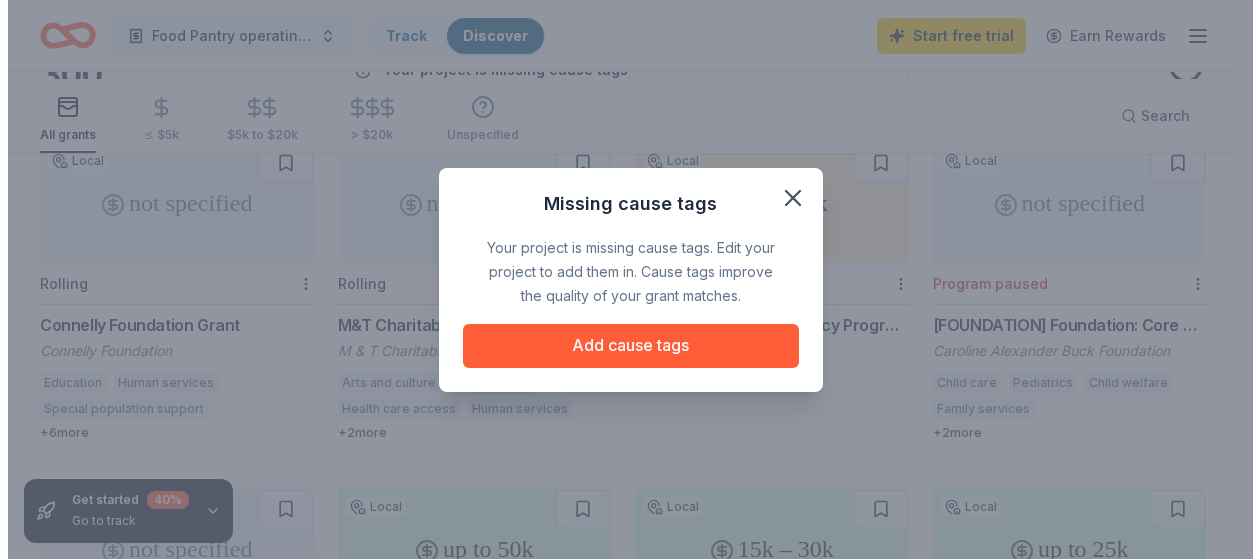 scroll, scrollTop: 0, scrollLeft: 0, axis: both 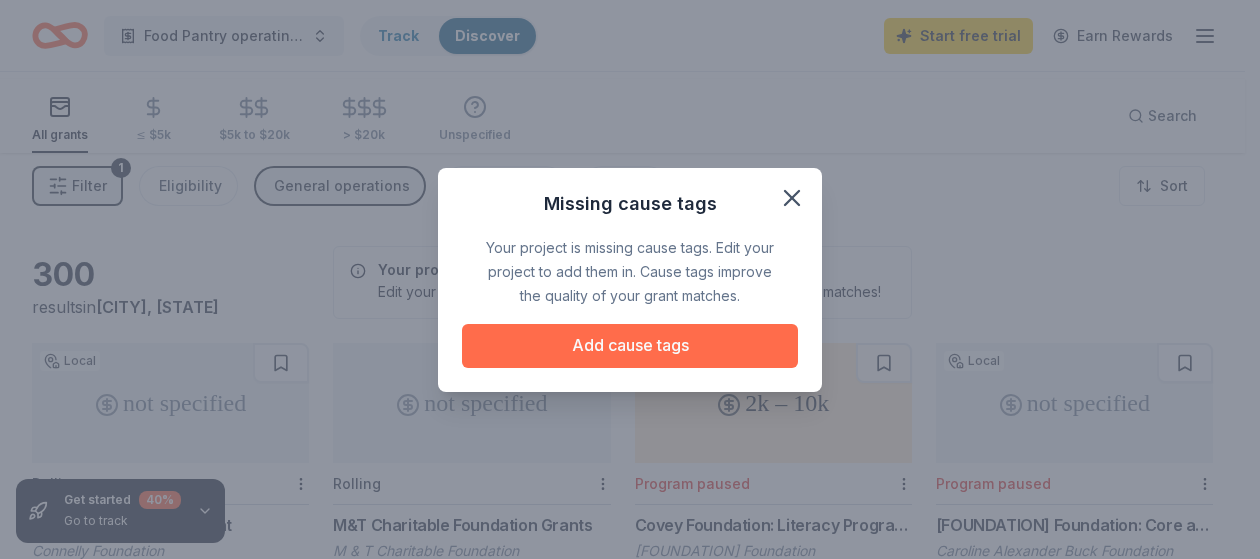 click on "Add cause tags" at bounding box center [630, 346] 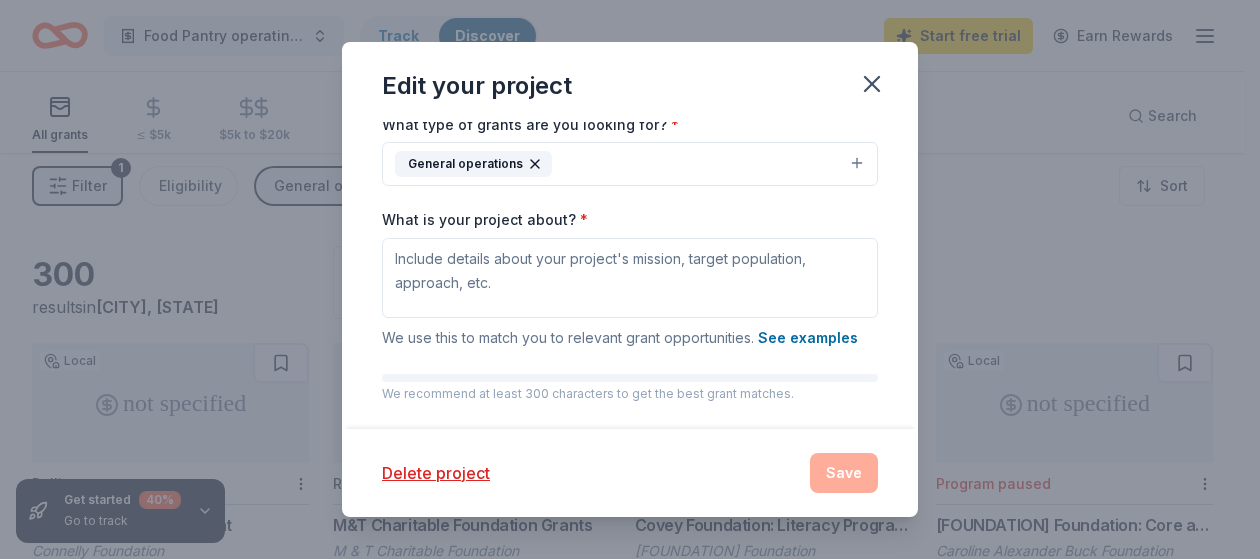 scroll, scrollTop: 300, scrollLeft: 0, axis: vertical 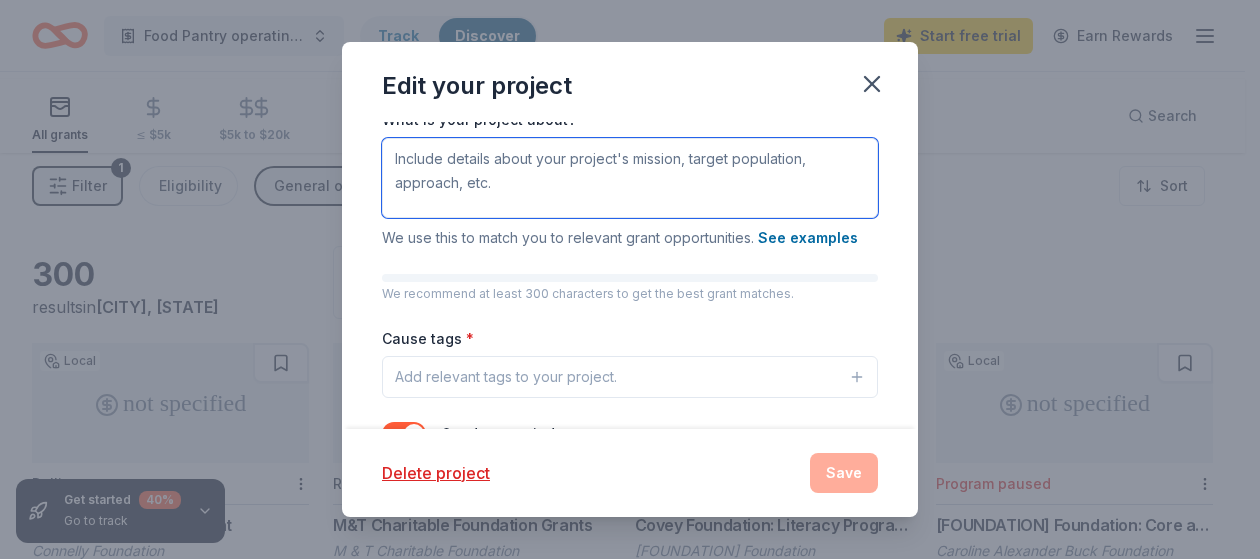 click on "What is your project about? *" at bounding box center [630, 178] 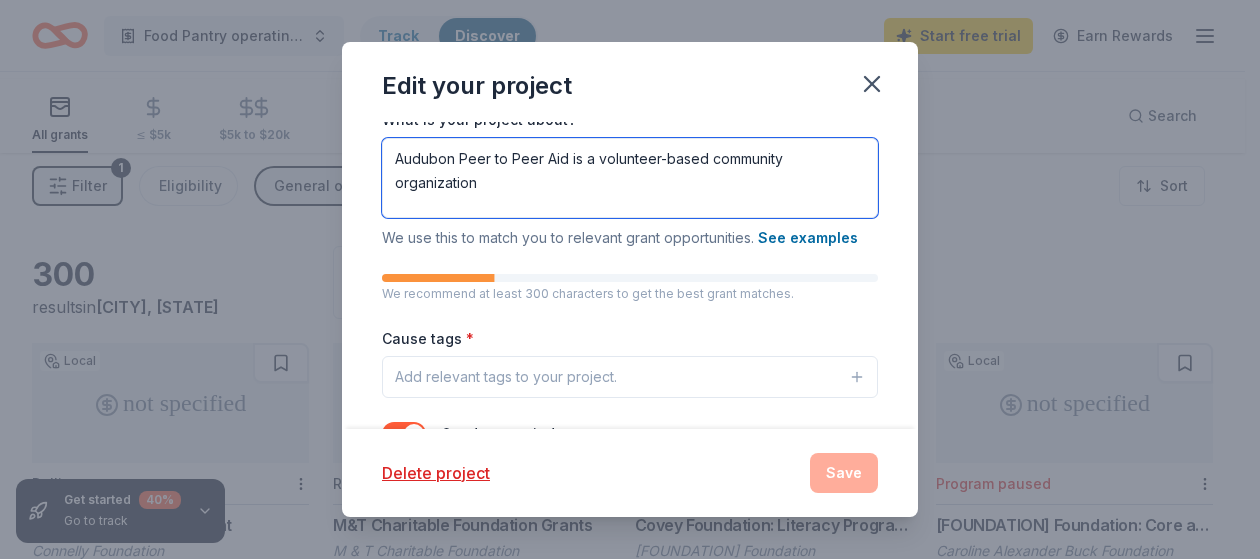 click on "Audubon Peer to Peer Aid is a volunteer-based community organization" at bounding box center [630, 178] 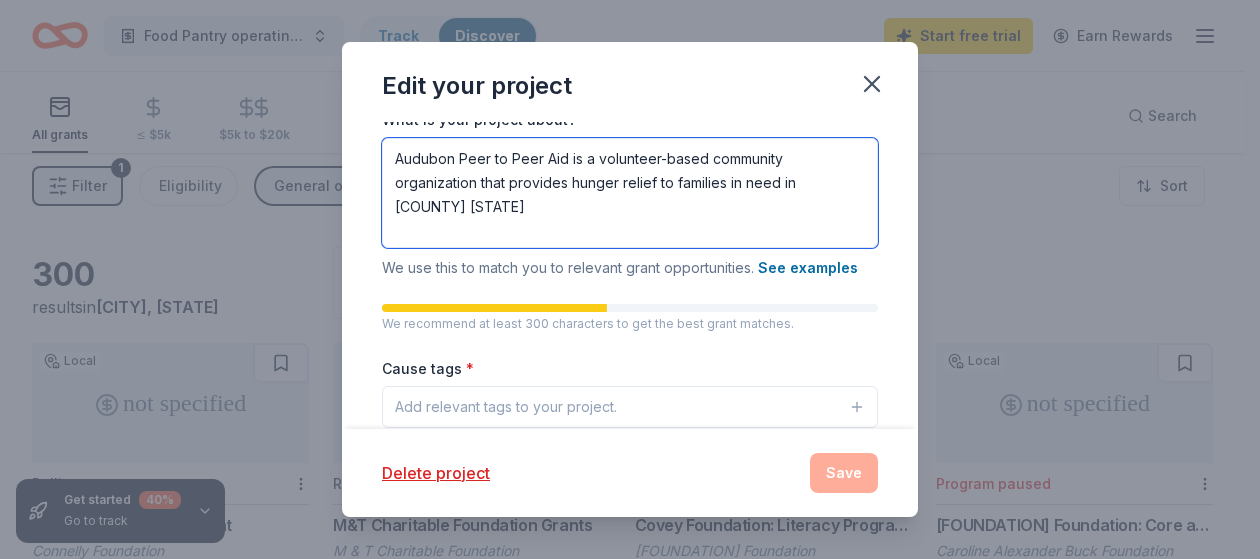 click on "Audubon Peer to Peer Aid is a volunteer-based community organization that provides hunger relief to families in need in Camden County NJ" at bounding box center [630, 193] 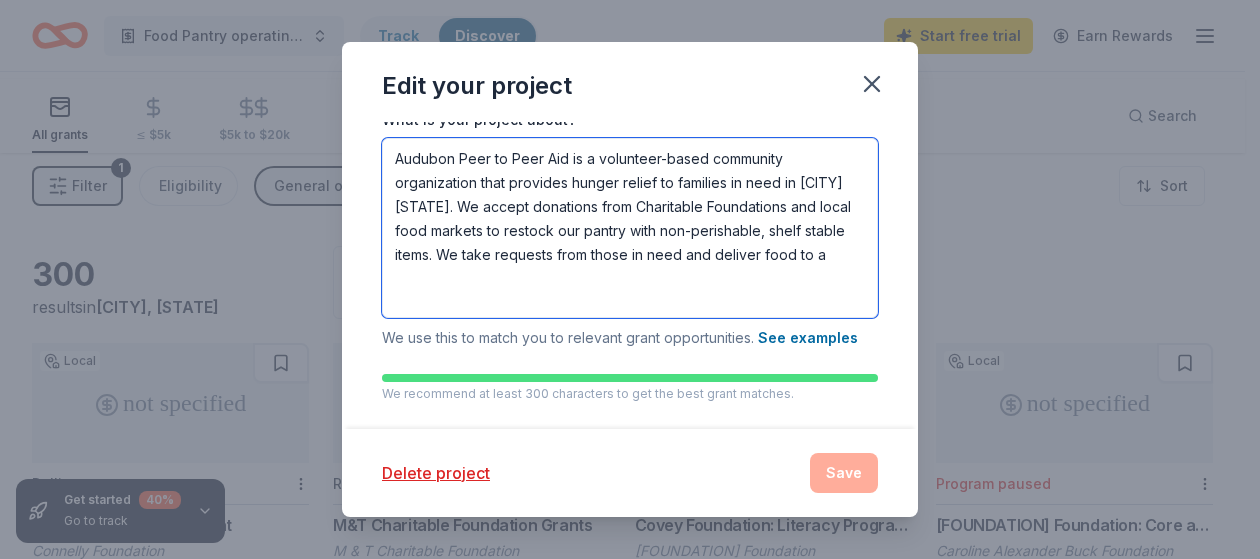 scroll, scrollTop: 7, scrollLeft: 0, axis: vertical 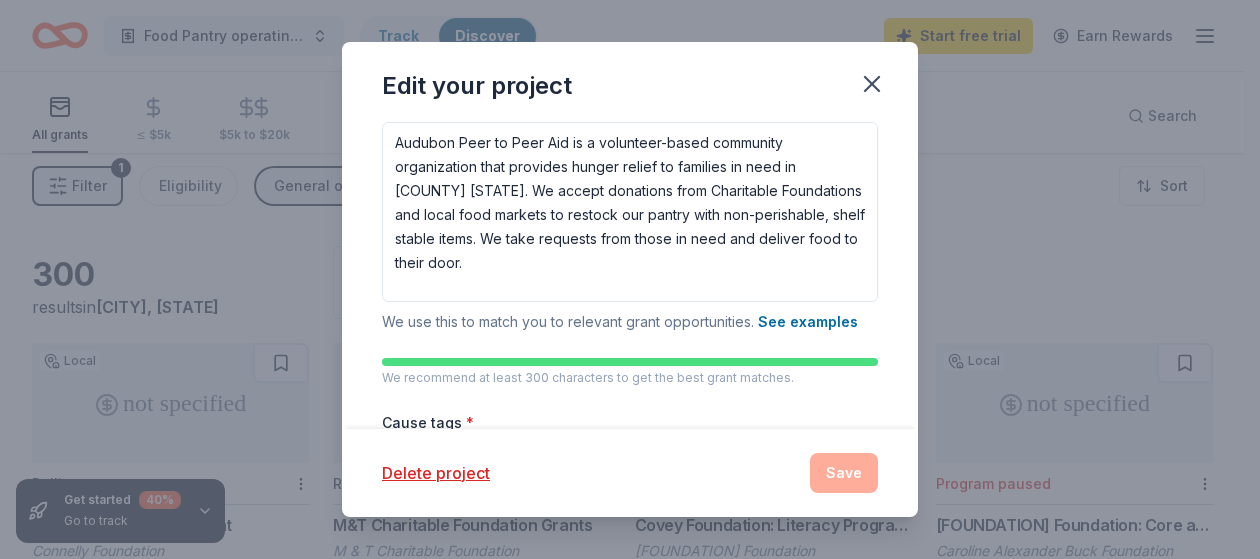 click on "Delete project Save" at bounding box center [630, 473] 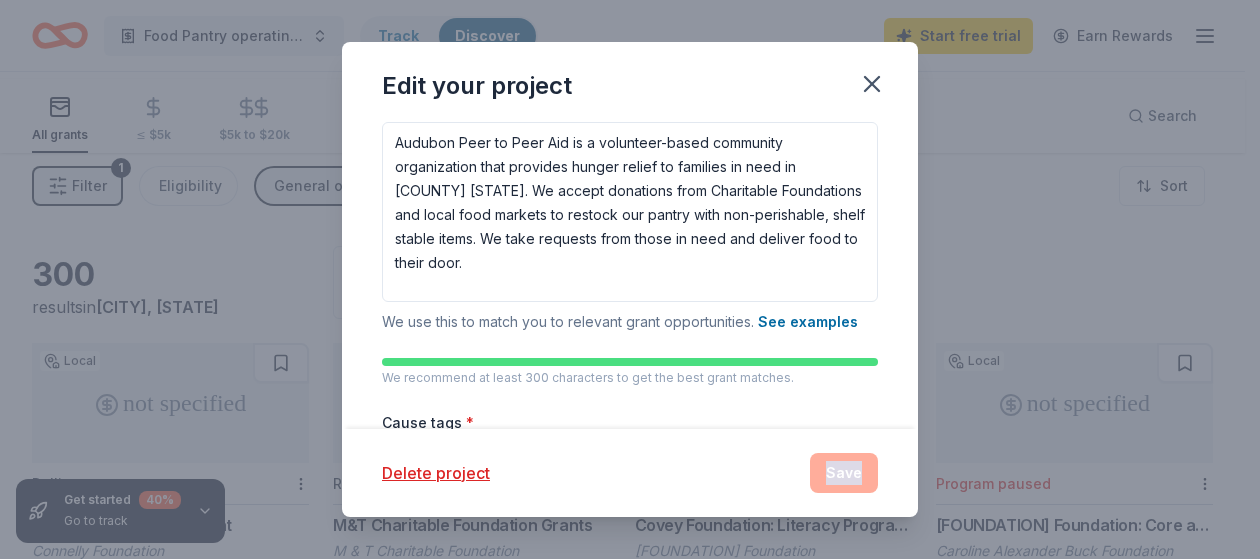 click on "Delete project Save" at bounding box center (630, 473) 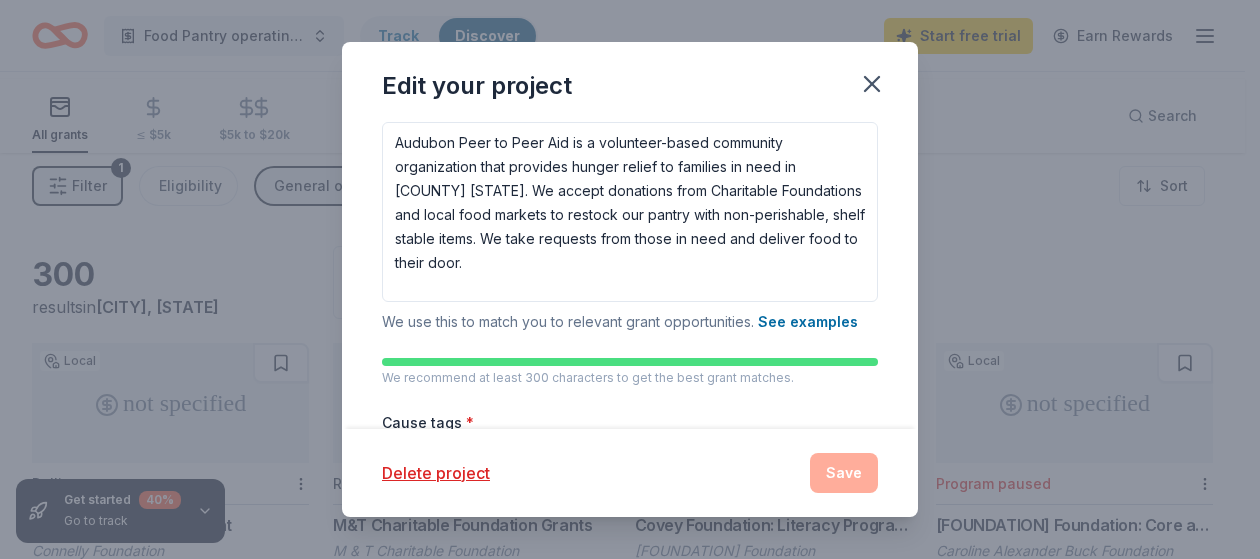 drag, startPoint x: 901, startPoint y: 460, endPoint x: 830, endPoint y: 455, distance: 71.17584 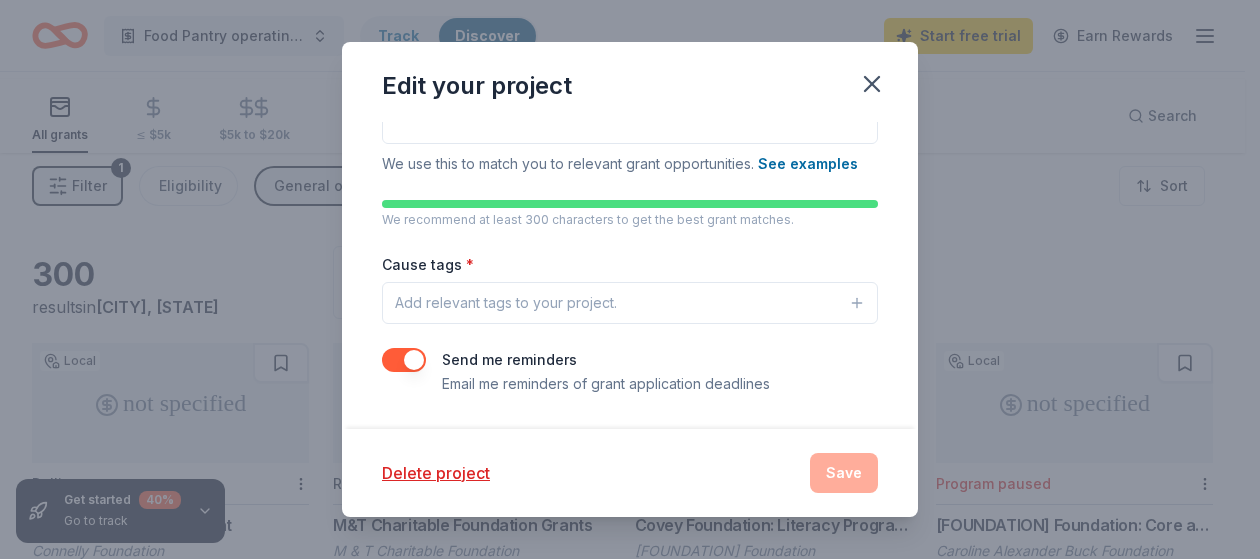 scroll, scrollTop: 316, scrollLeft: 0, axis: vertical 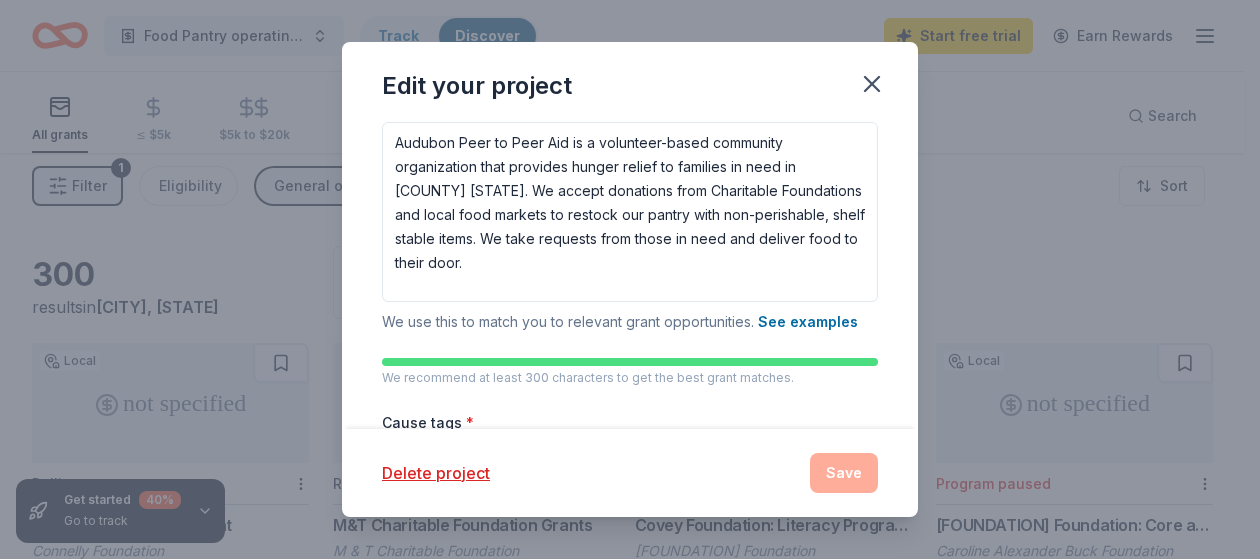 click on "What is your project about? * Audubon Peer to Peer Aid is a volunteer-based community organization that provides hunger relief to families in need in Camden County NJ. We accept donations from Charitable Foundations and local food markets to restock our pantry with non-perishable, shelf stable items. We take requests from those in need and deliver food to their door. We use this to match you to relevant grant opportunities.   See examples" at bounding box center (630, 214) 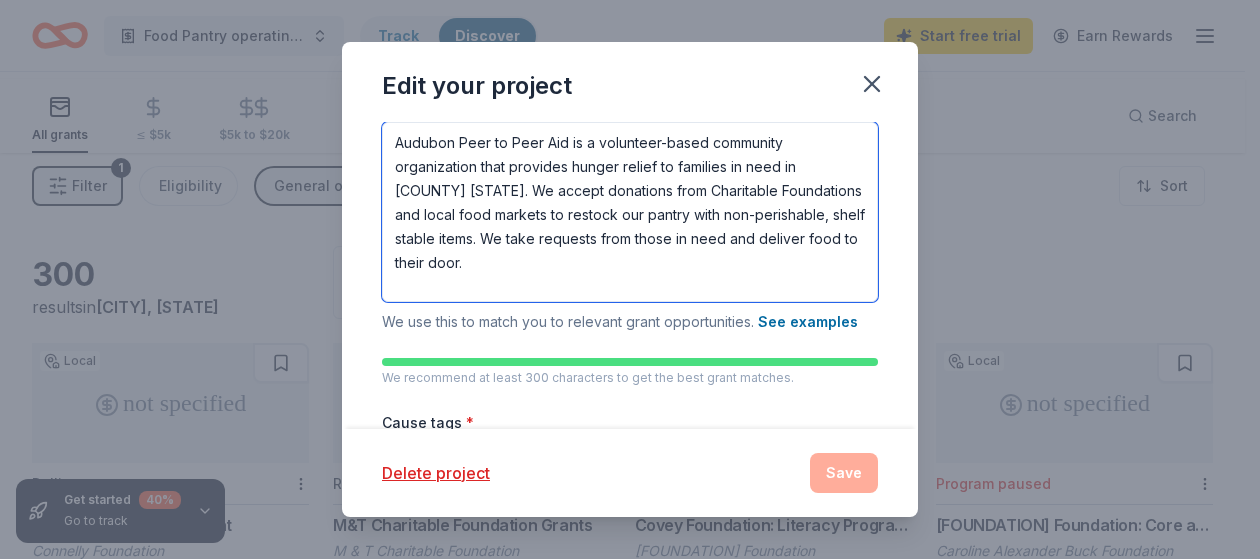 click on "Audubon Peer to Peer Aid is a volunteer-based community organization that provides hunger relief to families in need in Camden County NJ. We accept donations from Charitable Foundations and local food markets to restock our pantry with non-perishable, shelf stable items. We take requests from those in need and deliver food to their door." at bounding box center (630, 212) 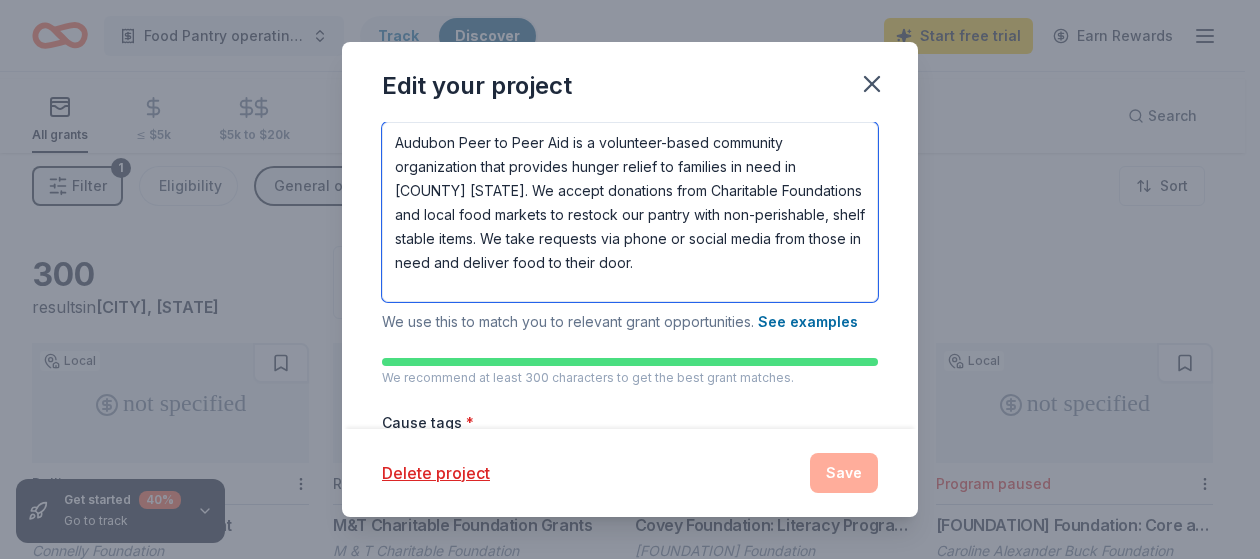 type on "Audubon Peer to Peer Aid is a volunteer-based community organization that provides hunger relief to families in need in Camden County NJ. We accept donations from Charitable Foundations and local food markets to restock our pantry with non-perishable, shelf stable items. We take requests via phone or social media from those in need and deliver food to their door." 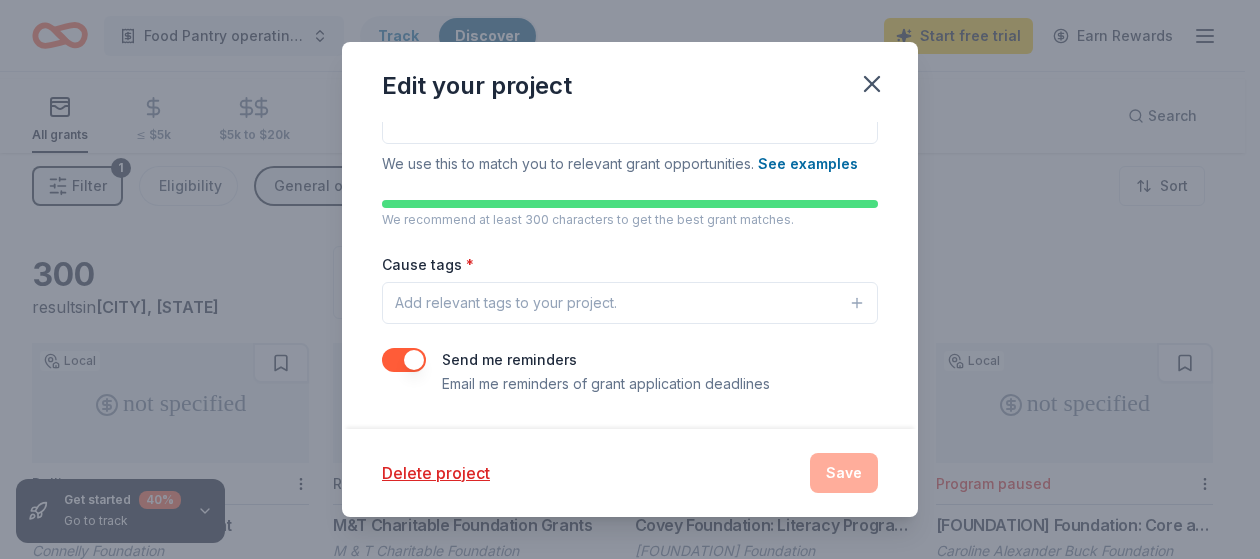 scroll, scrollTop: 672, scrollLeft: 0, axis: vertical 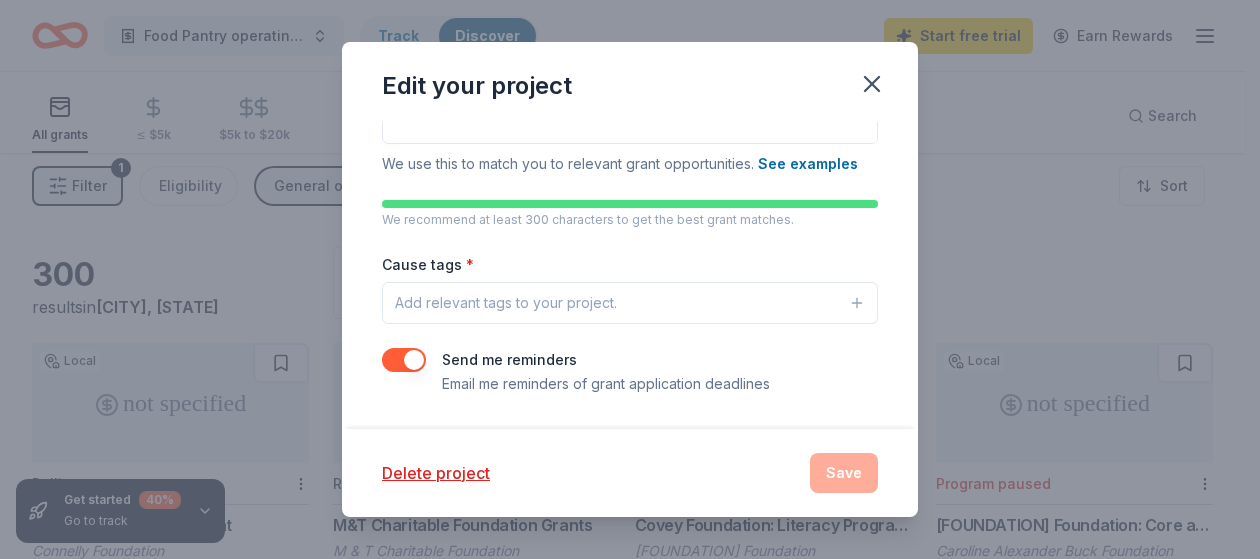 click on "Edit your   project Project name * Food Pantry operating costs and food drive ZIP code * 08007 What type of grants are you looking for? * General operations What is your project about? * Audubon Peer to Peer Aid is a volunteer-based community organization that provides hunger relief to families in need in Camden County NJ. We accept donations from Charitable Foundations and local food markets to restock our pantry with non-perishable, shelf stable items. We take requests via phone or social media from those in need and deliver food to their door. We use this to match you to relevant grant opportunities.   See examples We recommend at least 300 characters to get the best grant matches. Cause tags *   Add relevant tags to your project. Send me reminders Email me reminders of grant application deadlines Delete project Save" at bounding box center [630, 279] 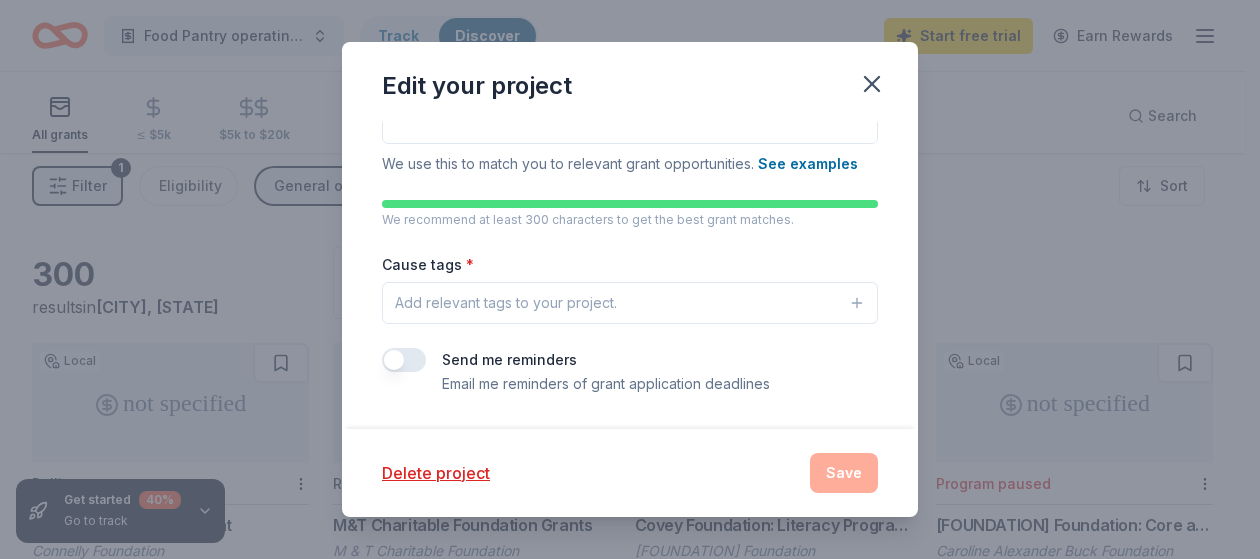click at bounding box center [404, 360] 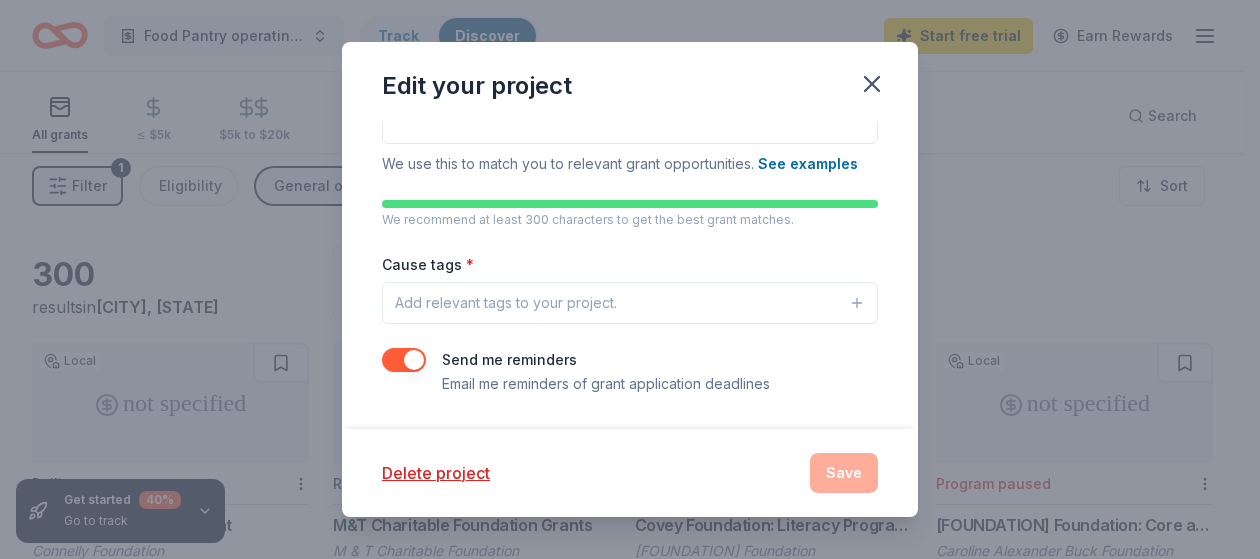 click on "Delete project Save" at bounding box center (630, 473) 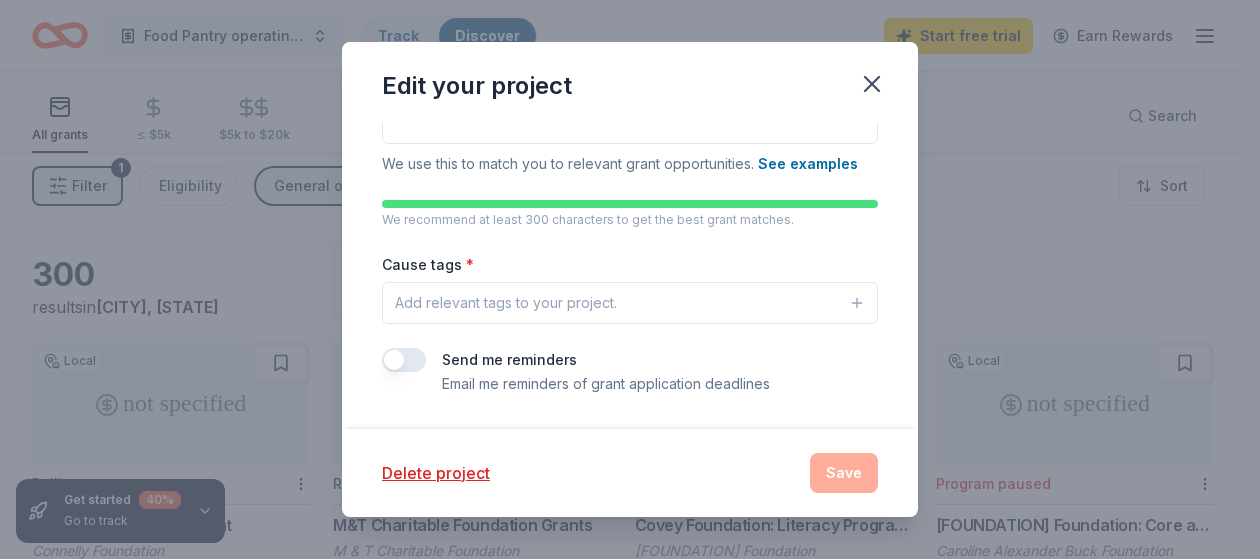 click on "Add relevant tags to your project." at bounding box center [506, 303] 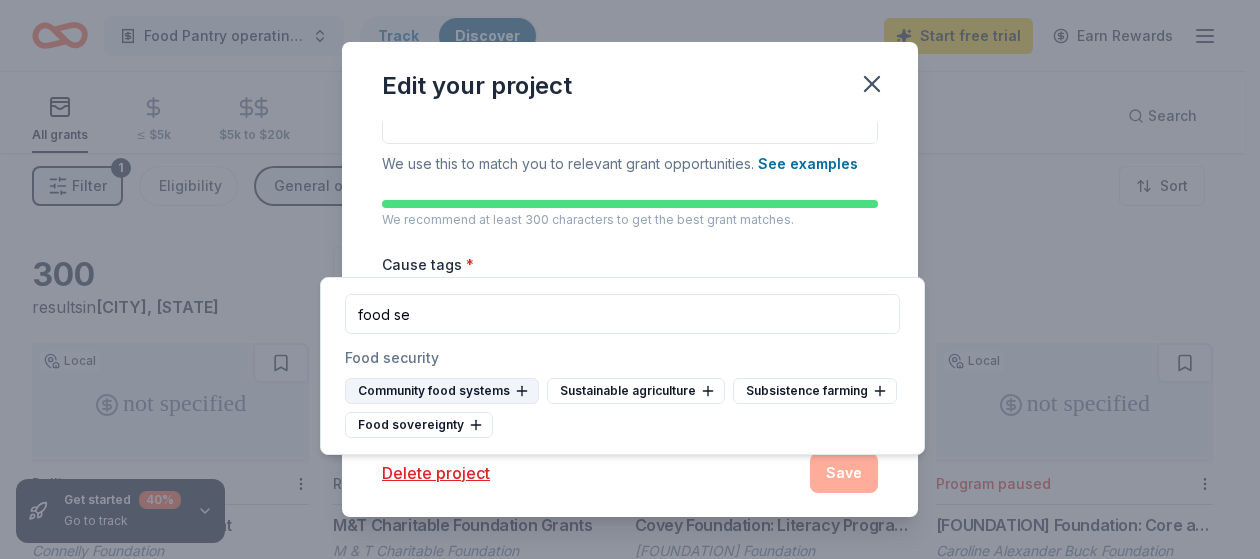 click on "Community food systems" at bounding box center [442, 391] 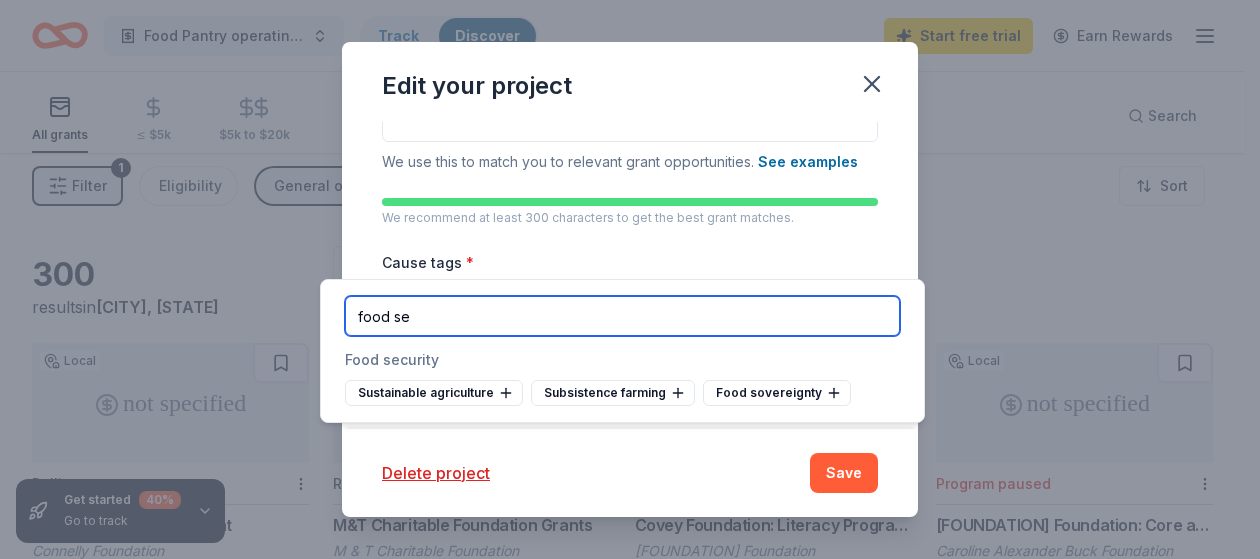 click on "food se" at bounding box center [622, 316] 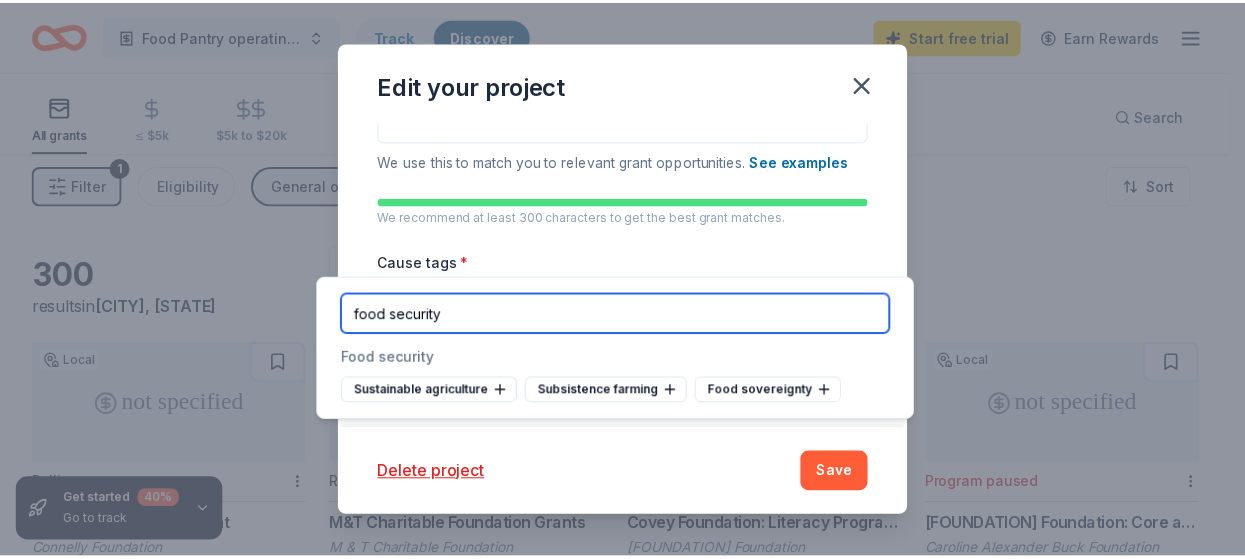 scroll, scrollTop: 574, scrollLeft: 0, axis: vertical 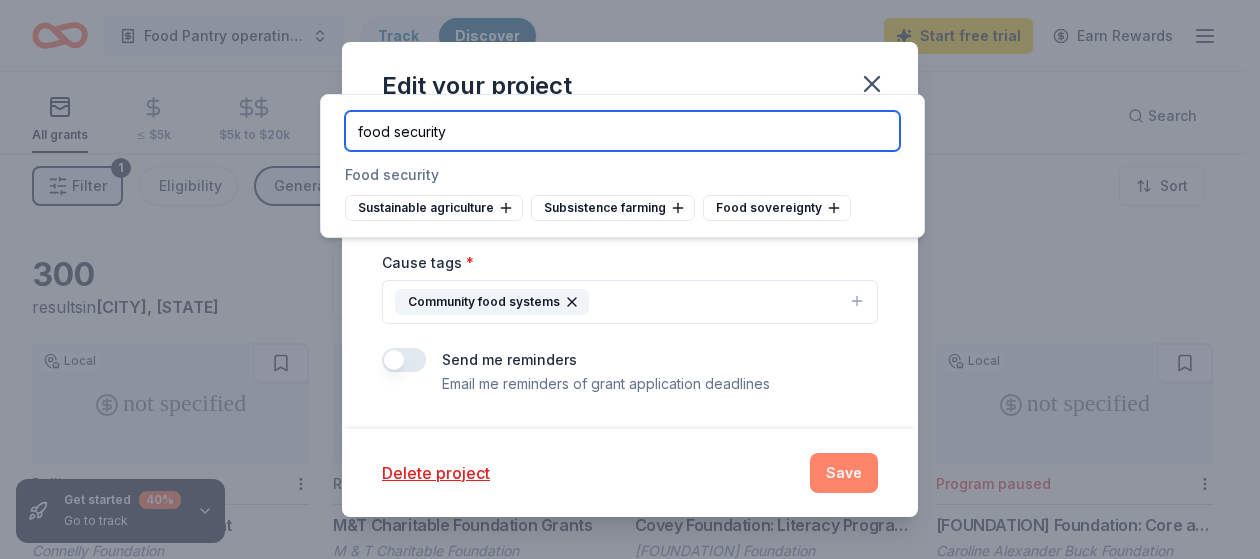 type on "food security" 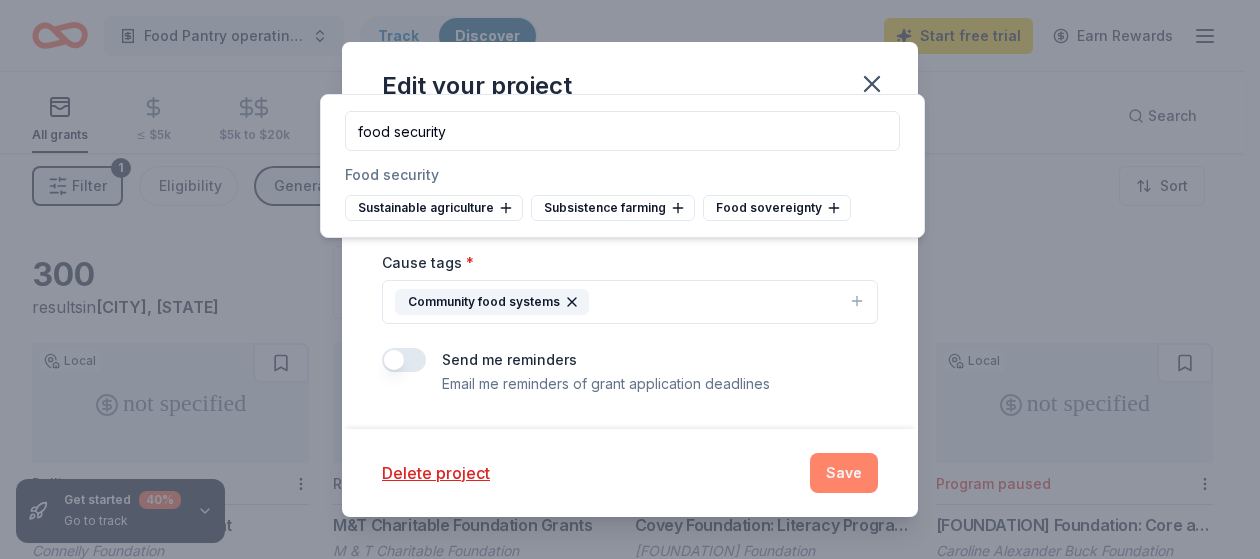 click on "Save" at bounding box center [844, 473] 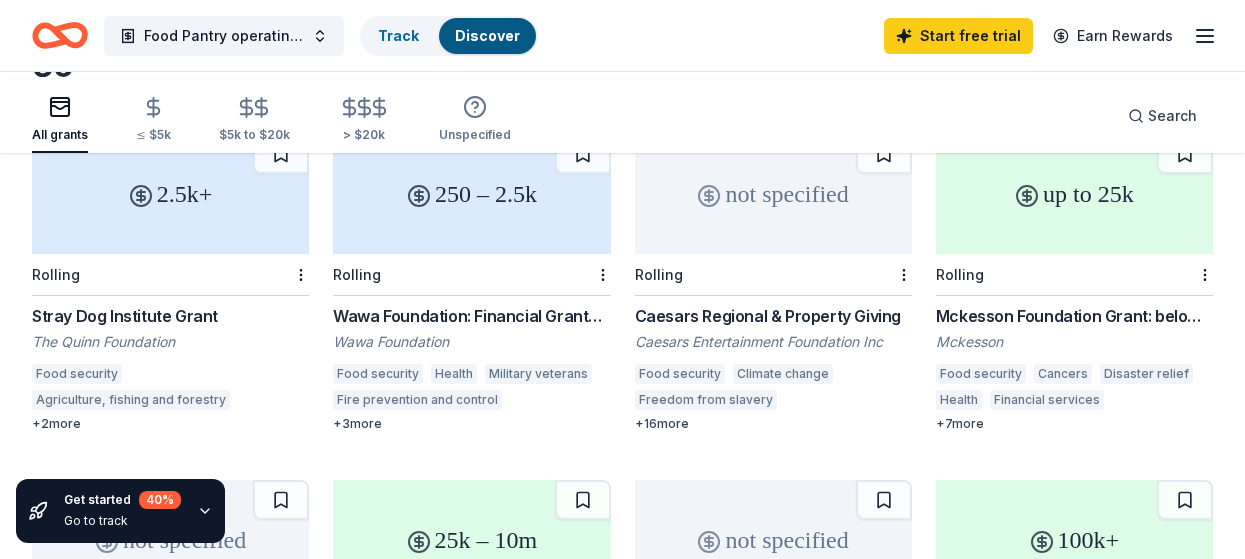 scroll, scrollTop: 300, scrollLeft: 0, axis: vertical 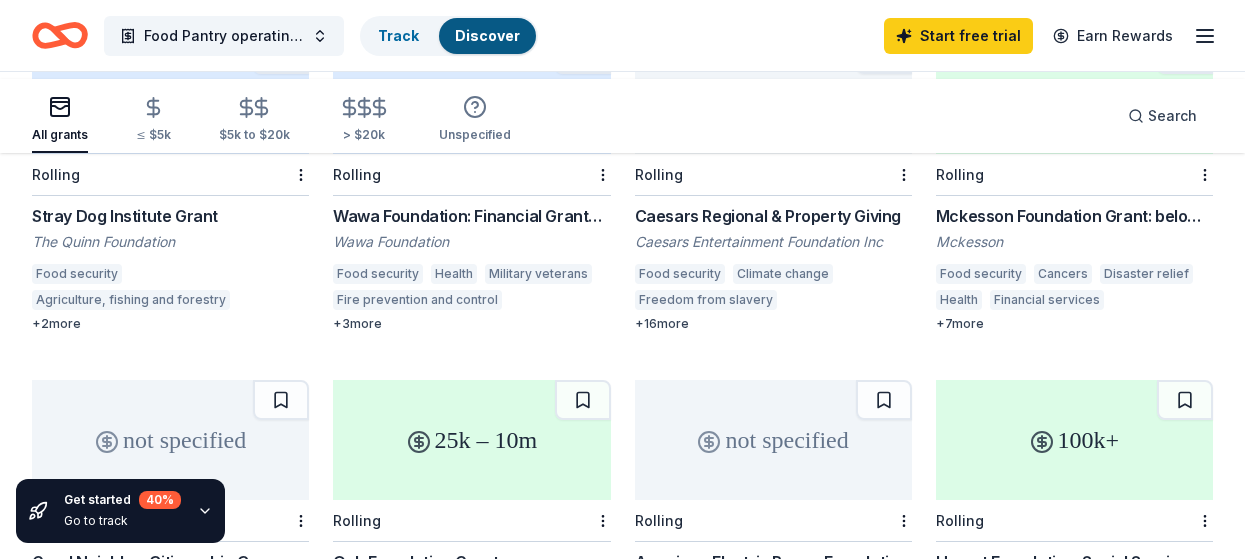 click on "Food security" at bounding box center (378, 274) 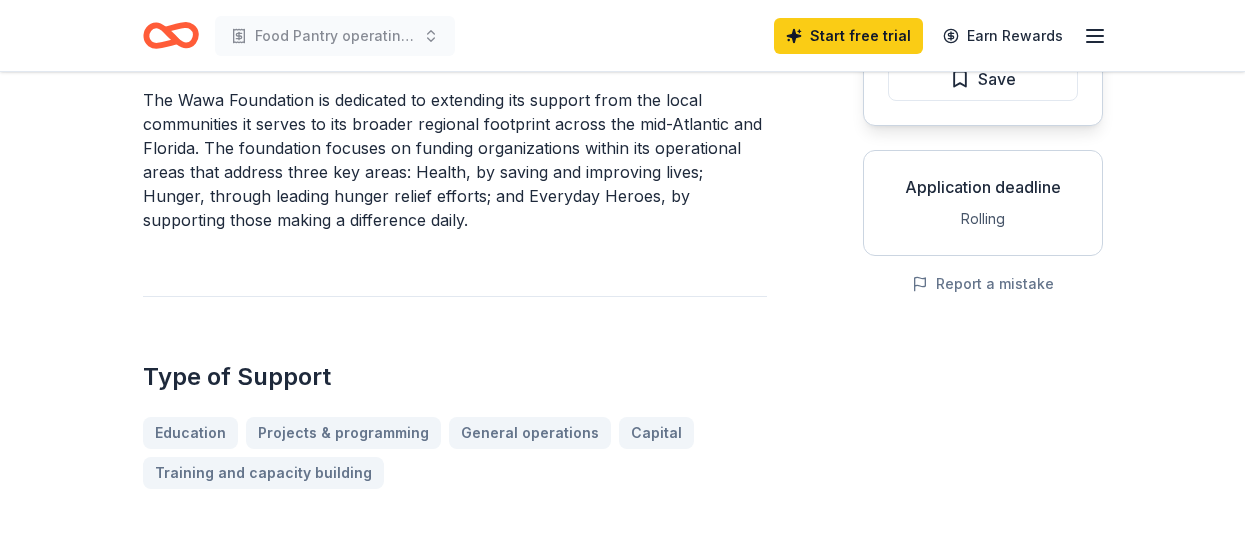 scroll, scrollTop: 100, scrollLeft: 0, axis: vertical 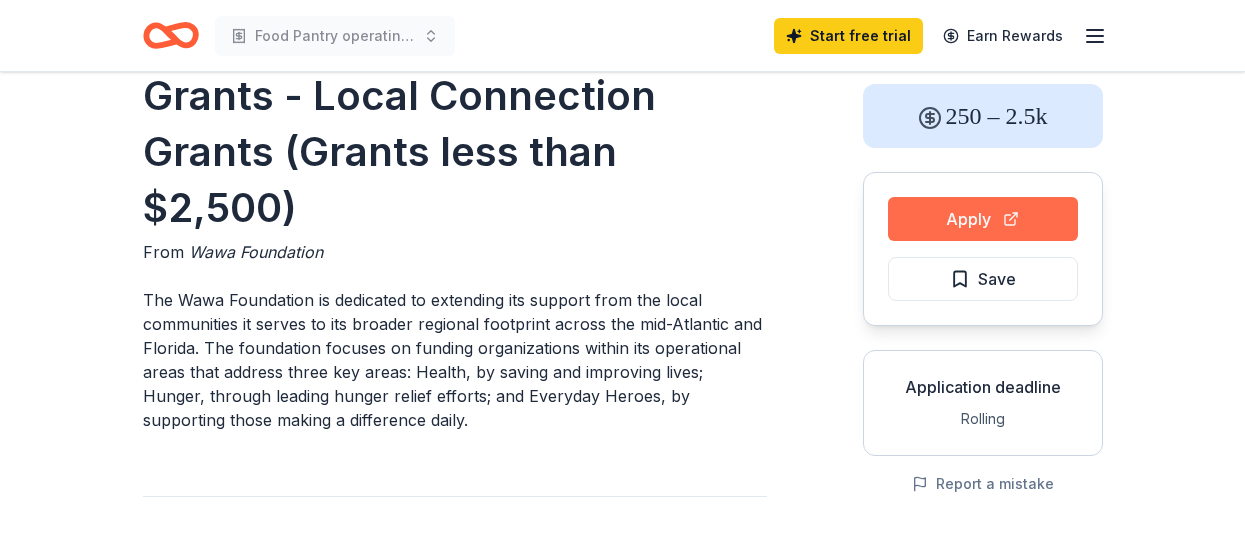 click on "Apply" at bounding box center (983, 219) 